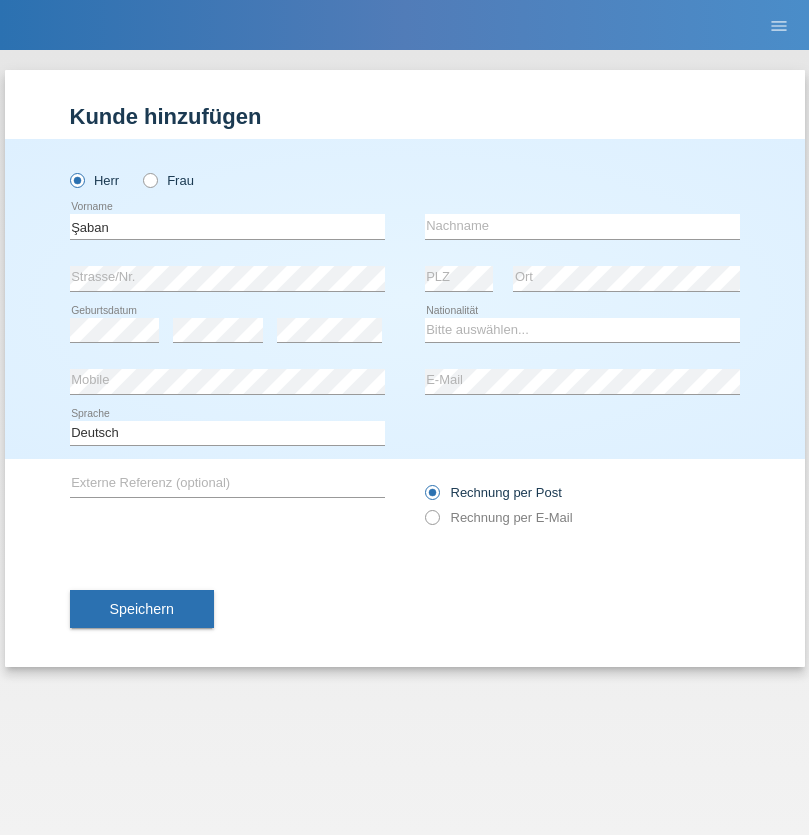 scroll, scrollTop: 0, scrollLeft: 0, axis: both 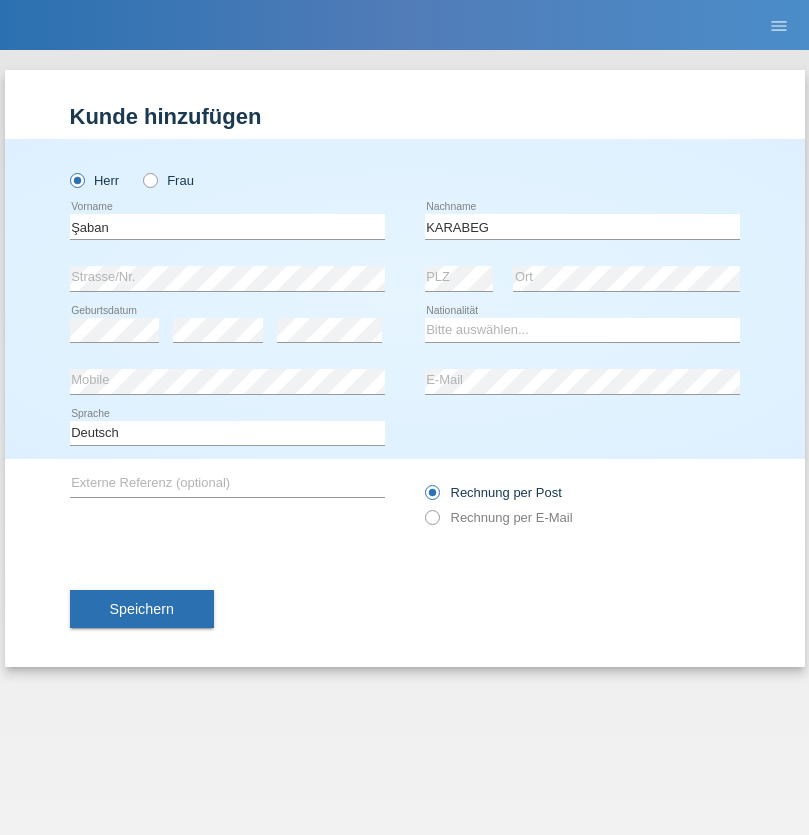 type on "KARABEG" 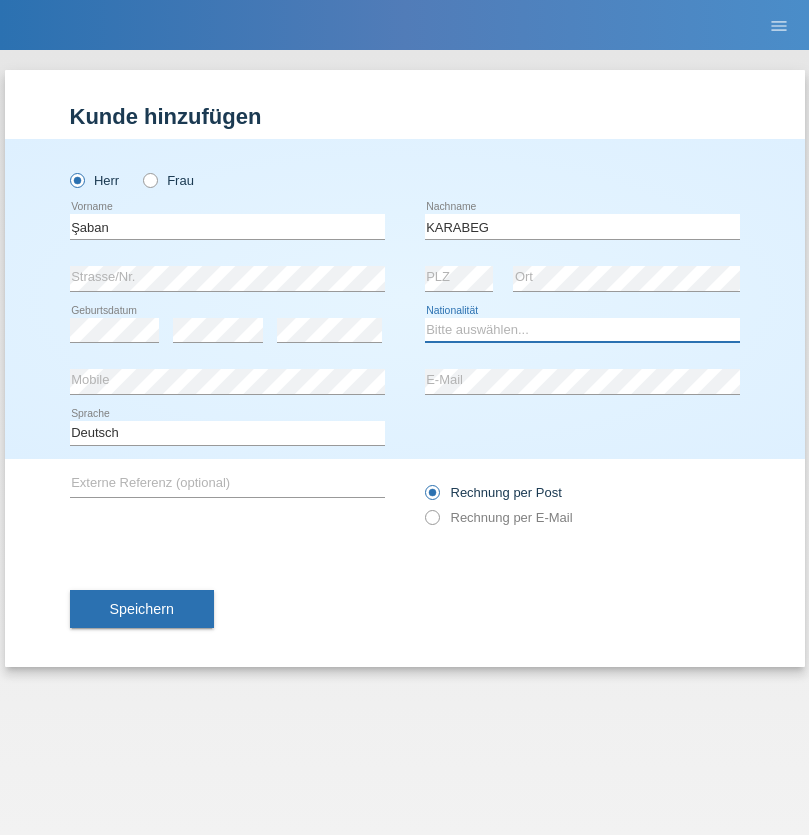 select on "TR" 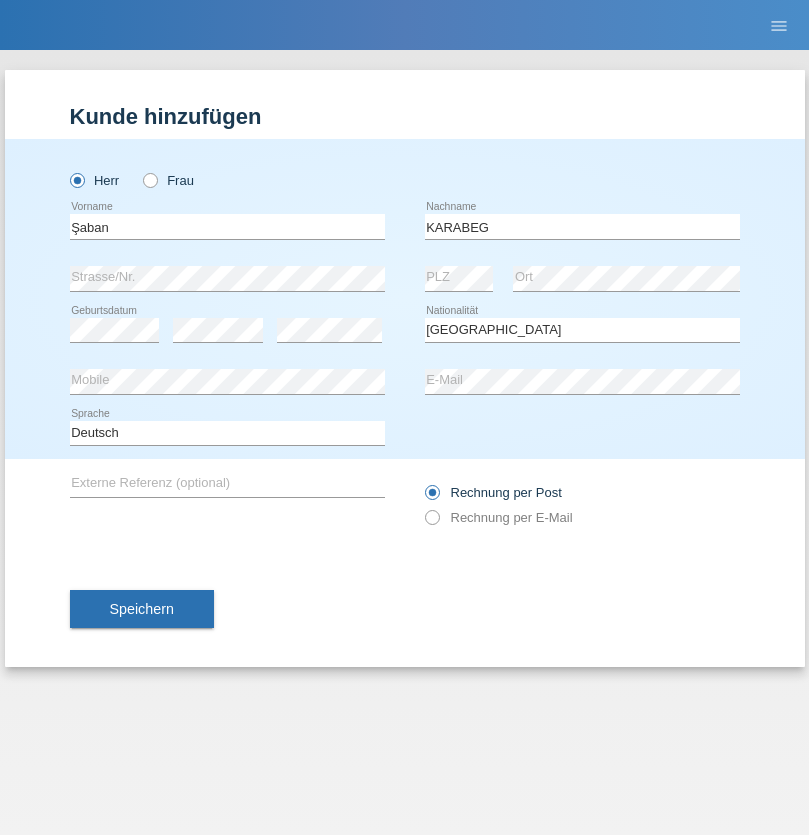select on "C" 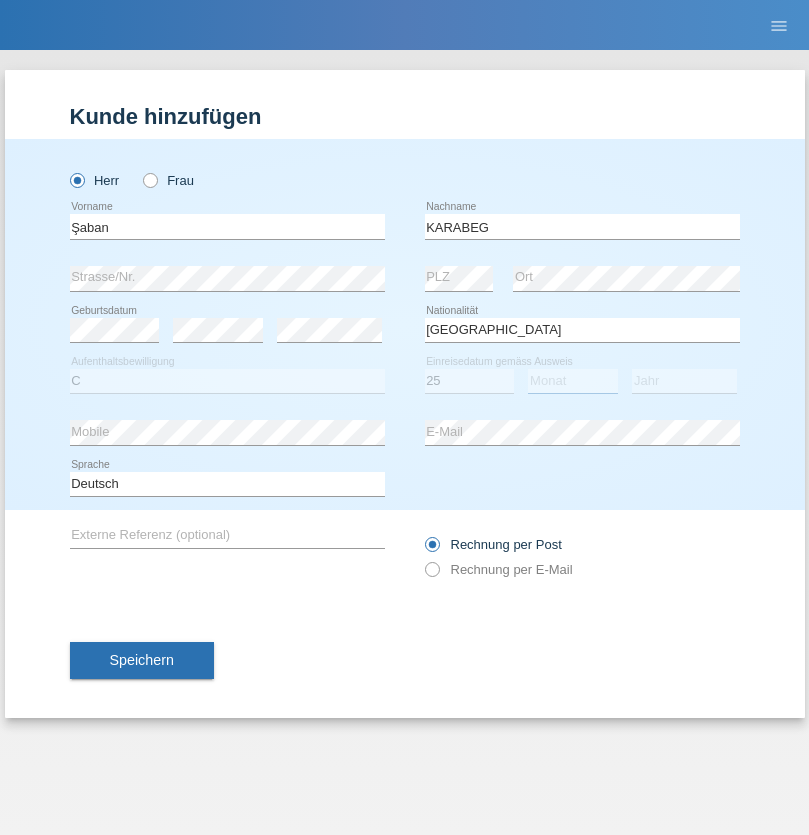 select on "09" 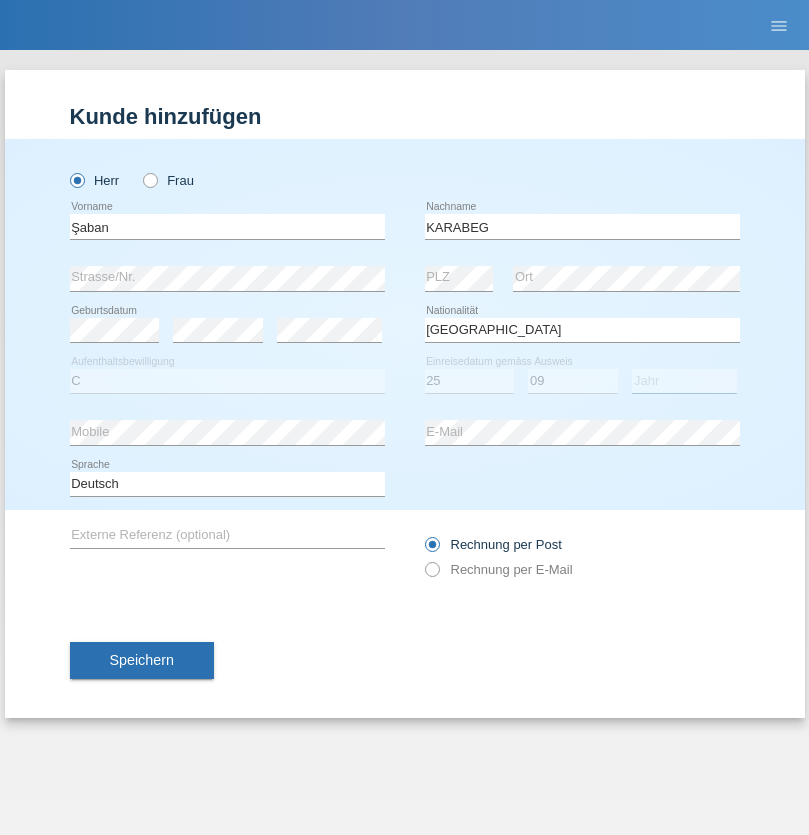 select on "2021" 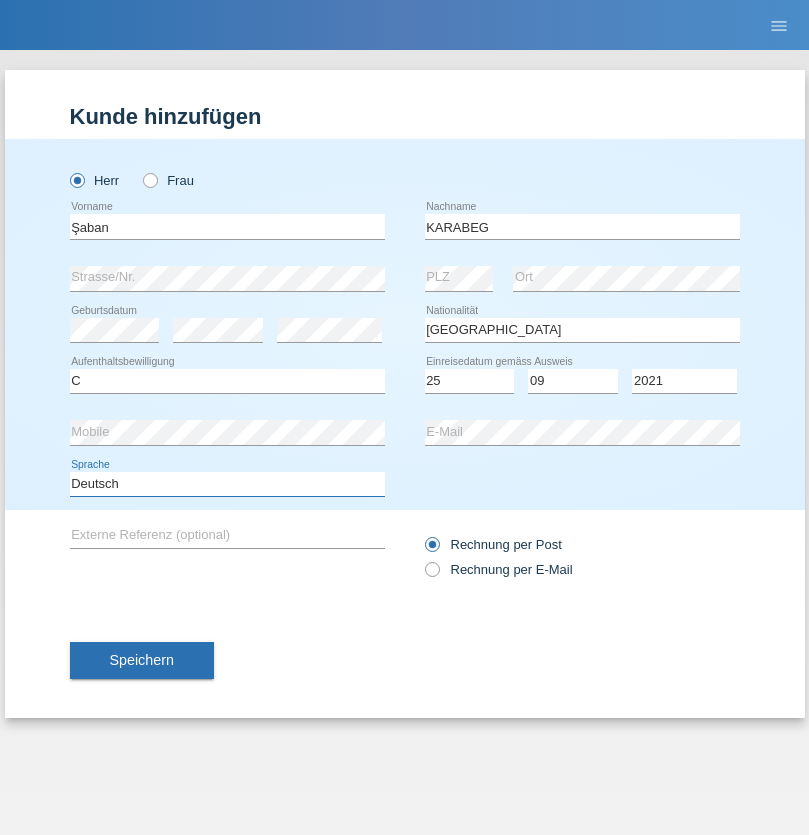 select on "en" 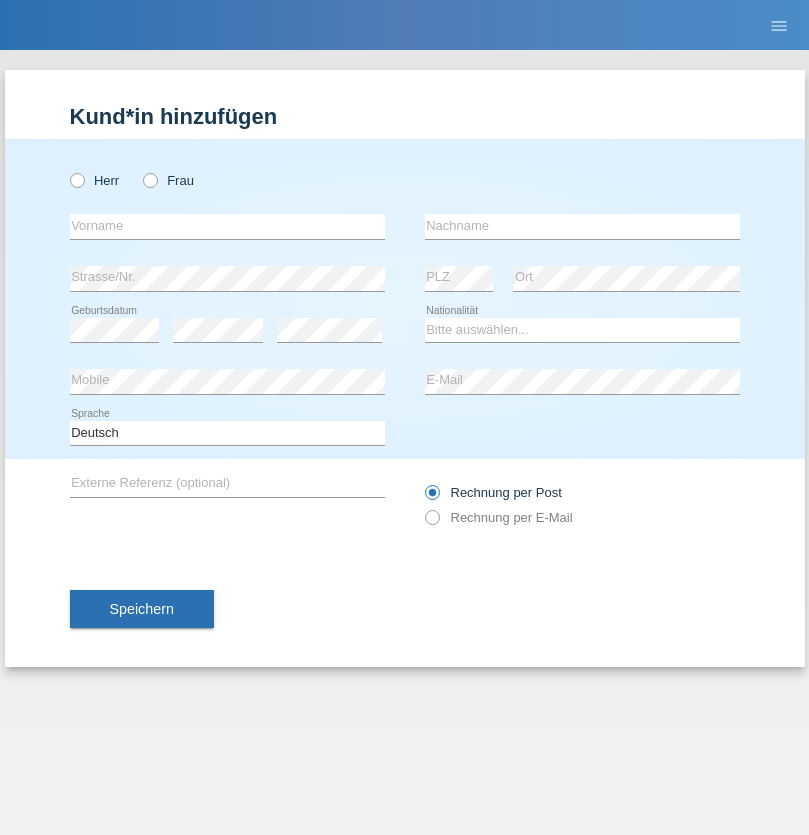 scroll, scrollTop: 0, scrollLeft: 0, axis: both 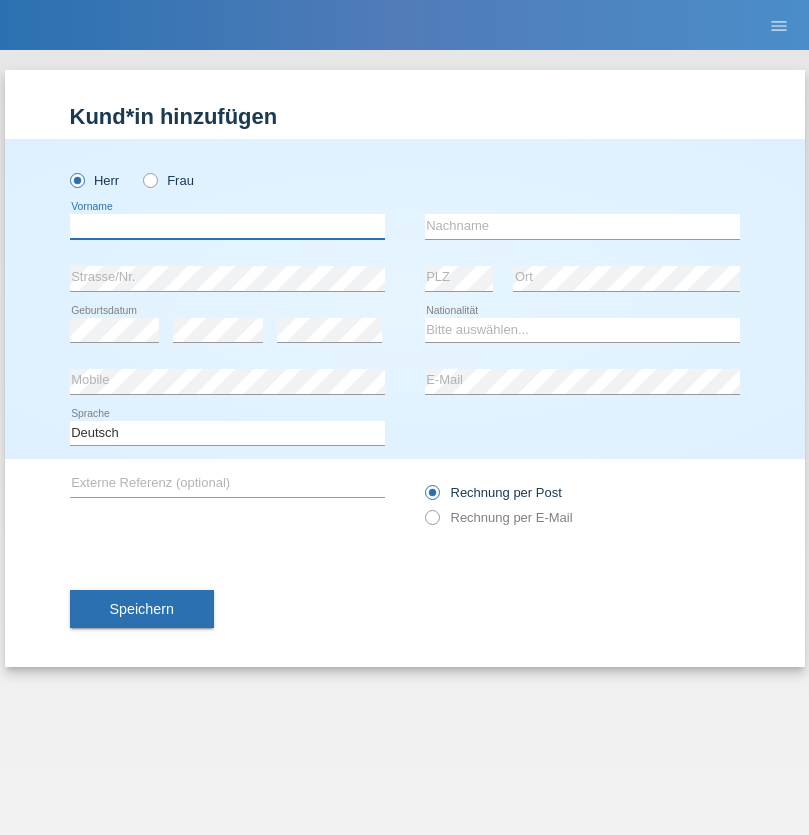 click at bounding box center (227, 226) 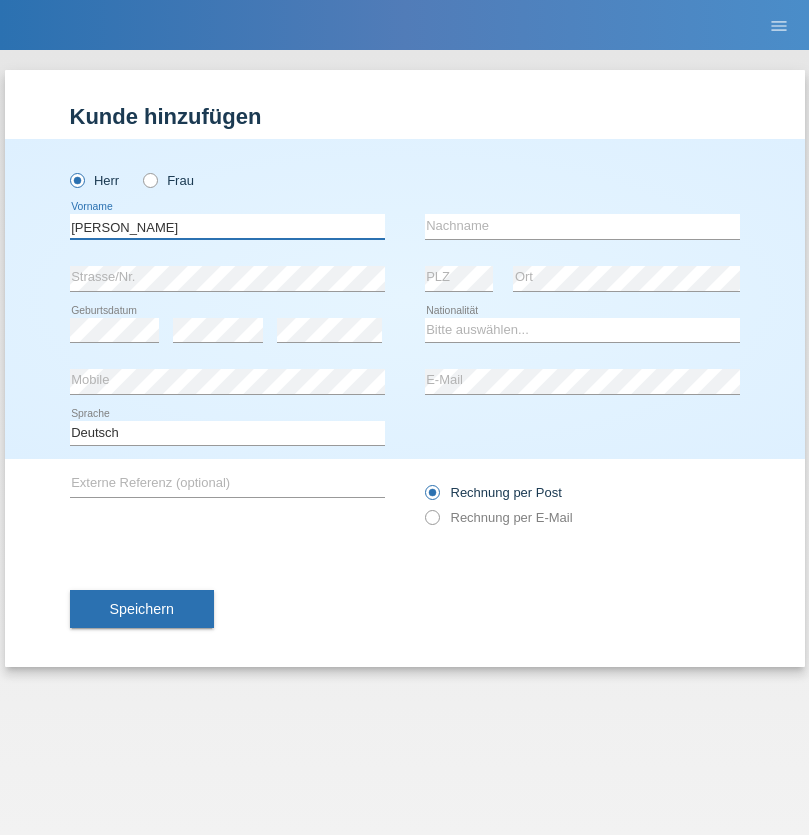 type on "Janior francisco" 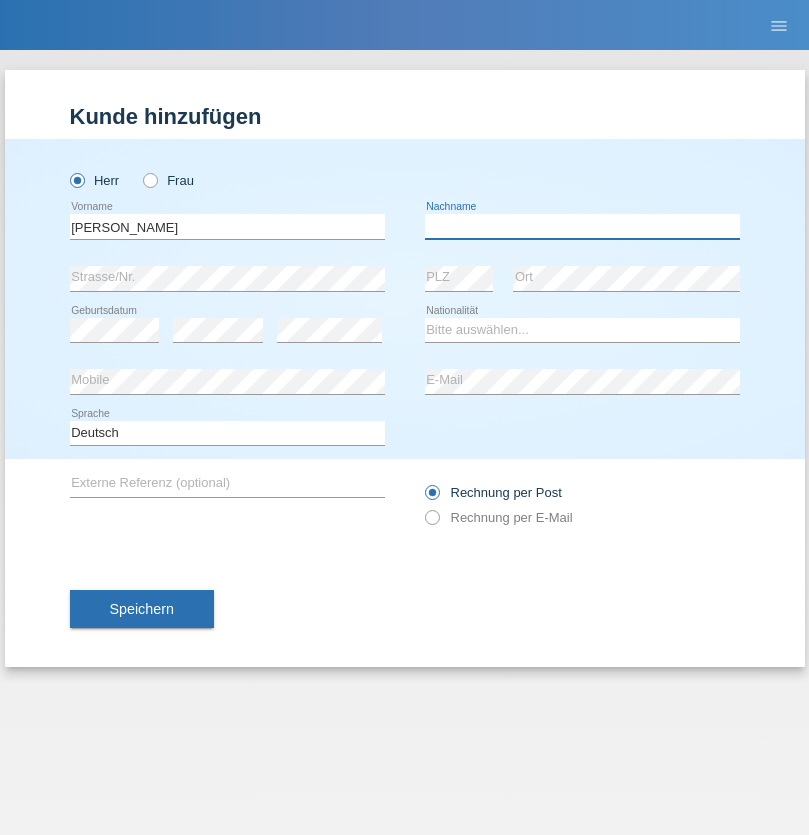 click at bounding box center (582, 226) 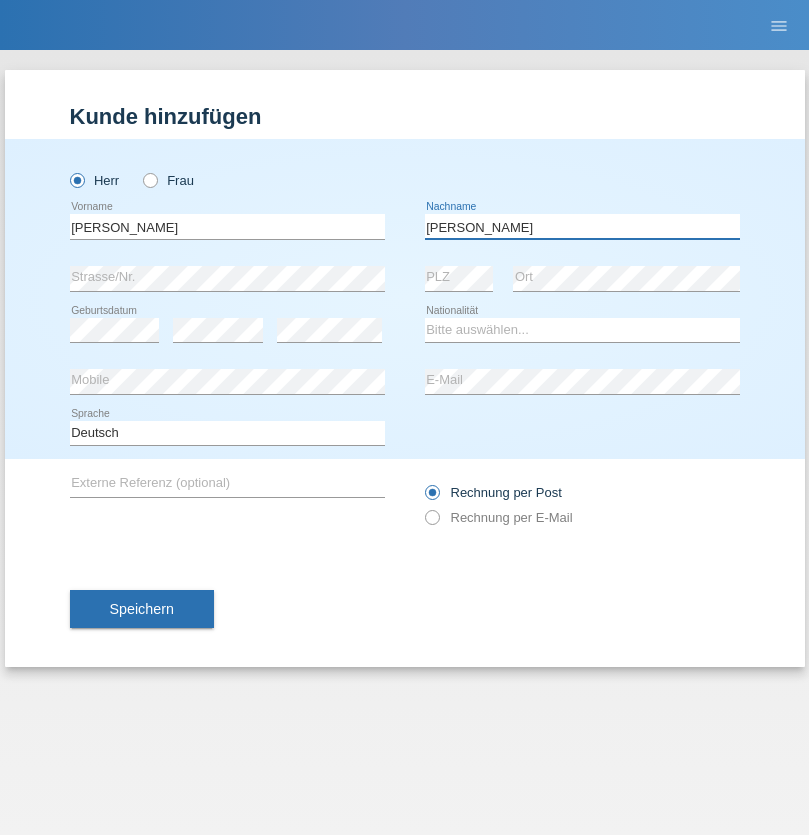 type on "Romero romero" 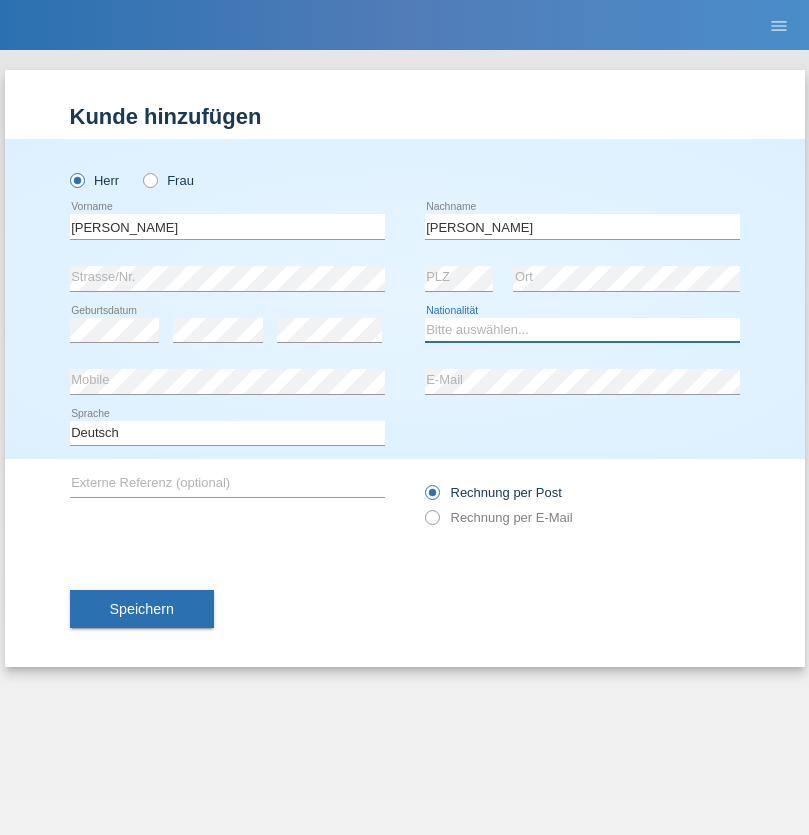 select on "AO" 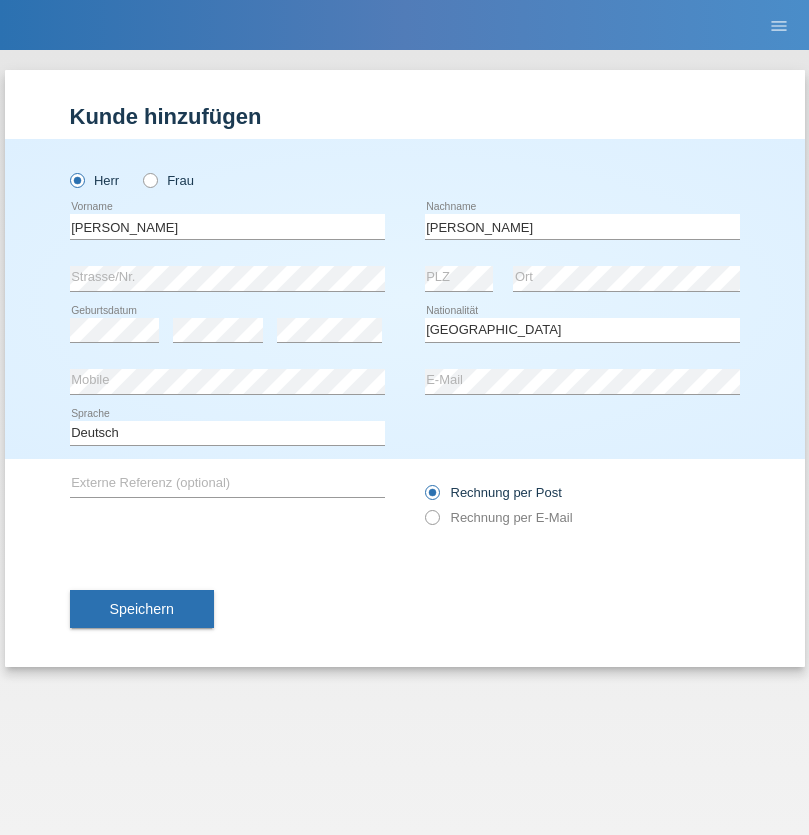 select on "C" 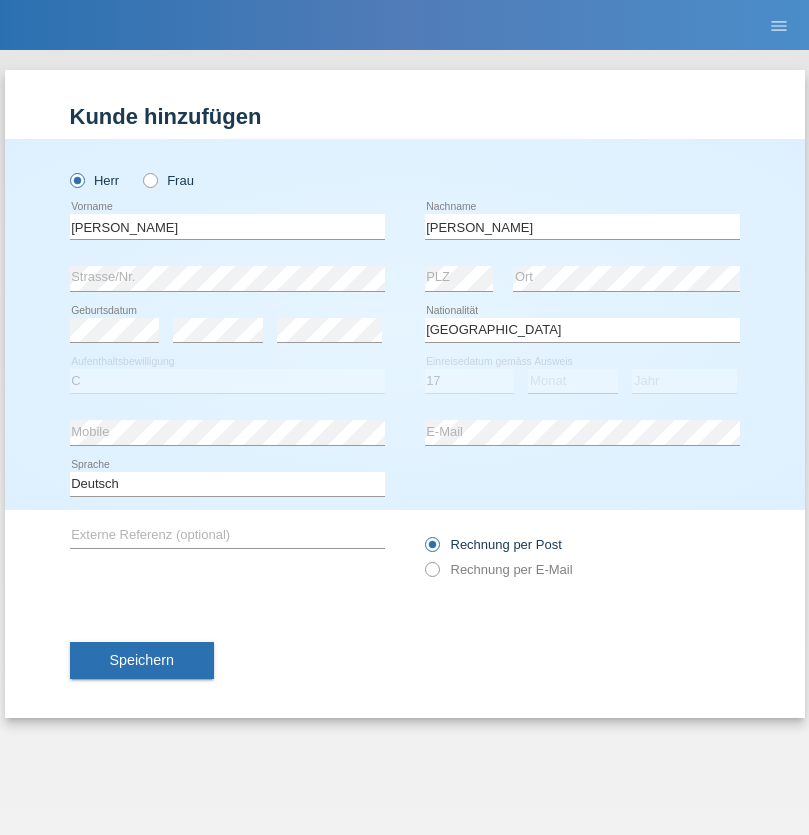 select on "10" 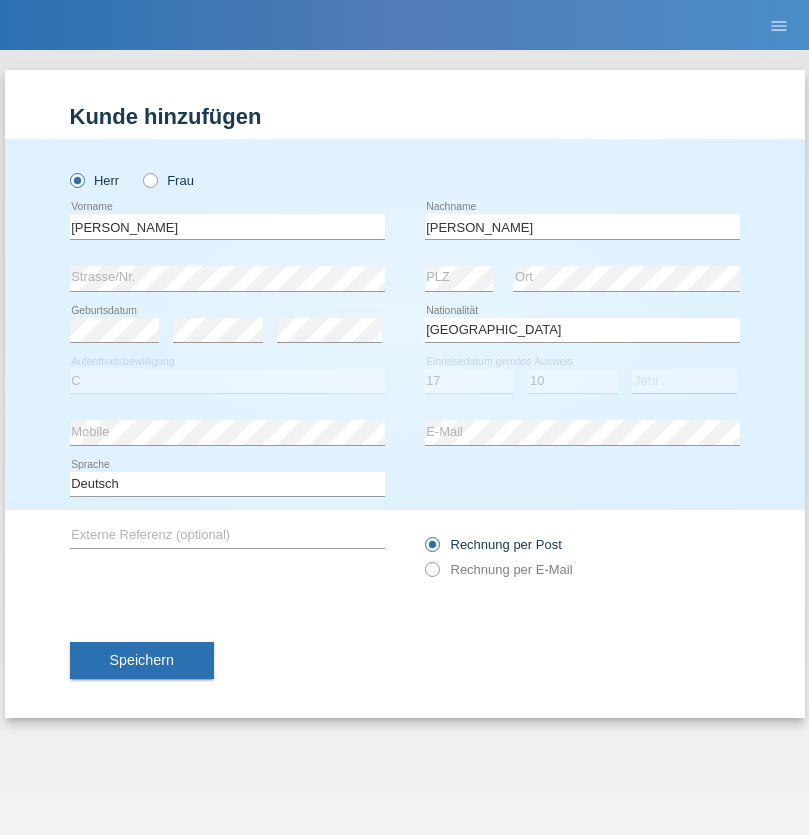 select on "2021" 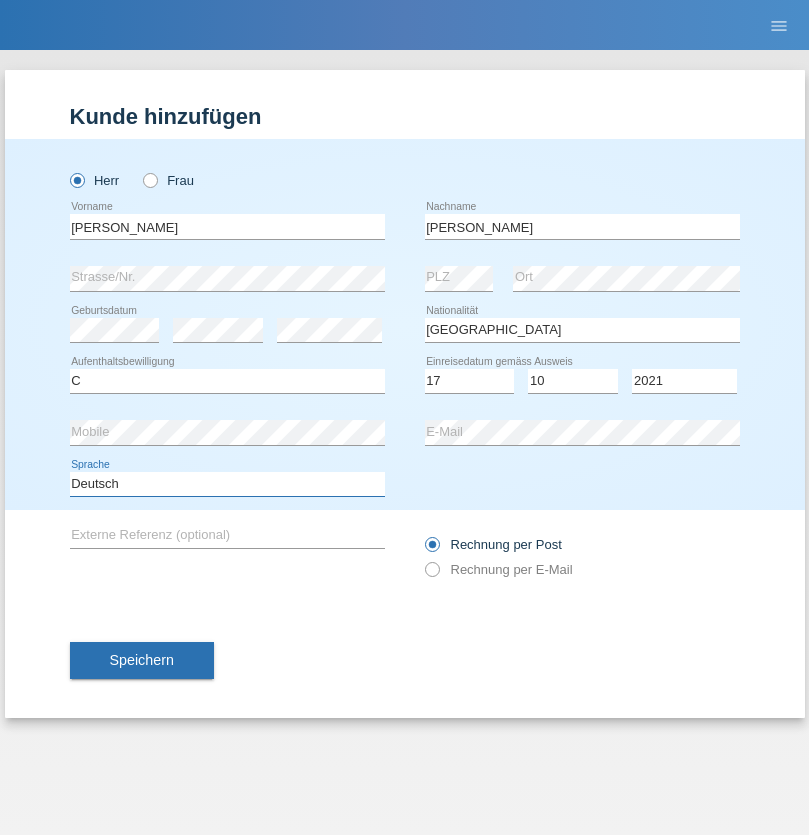 select on "en" 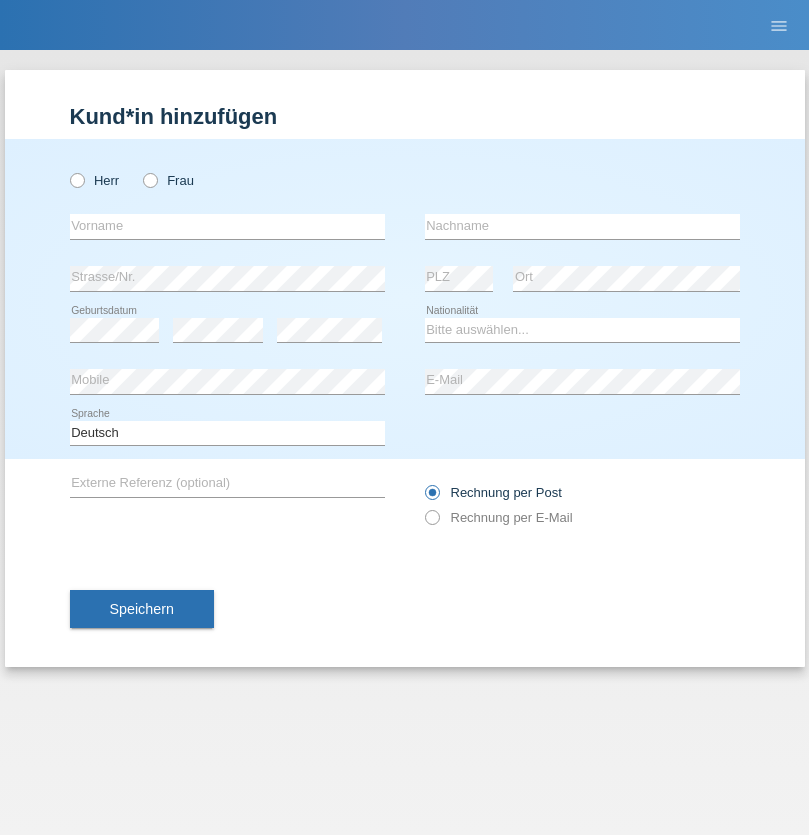 scroll, scrollTop: 0, scrollLeft: 0, axis: both 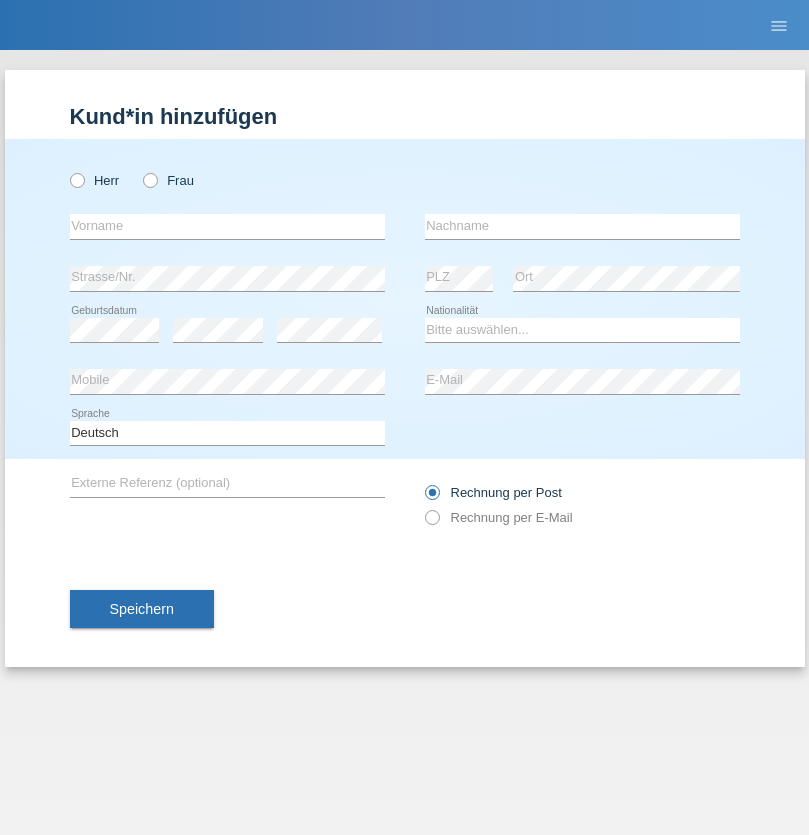 radio on "true" 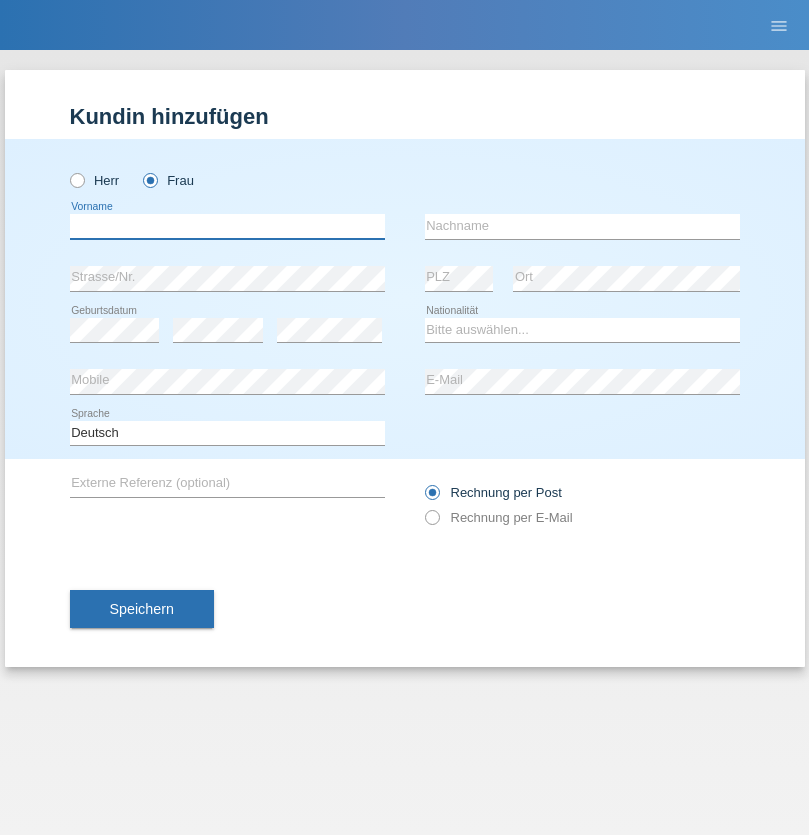 click at bounding box center (227, 226) 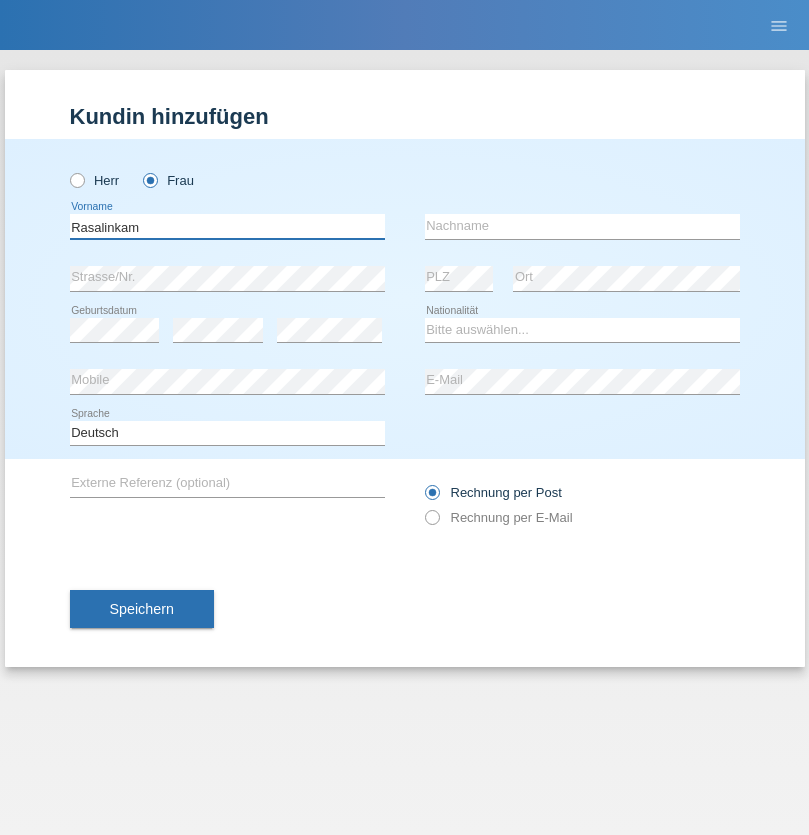 type on "Rasalinkam" 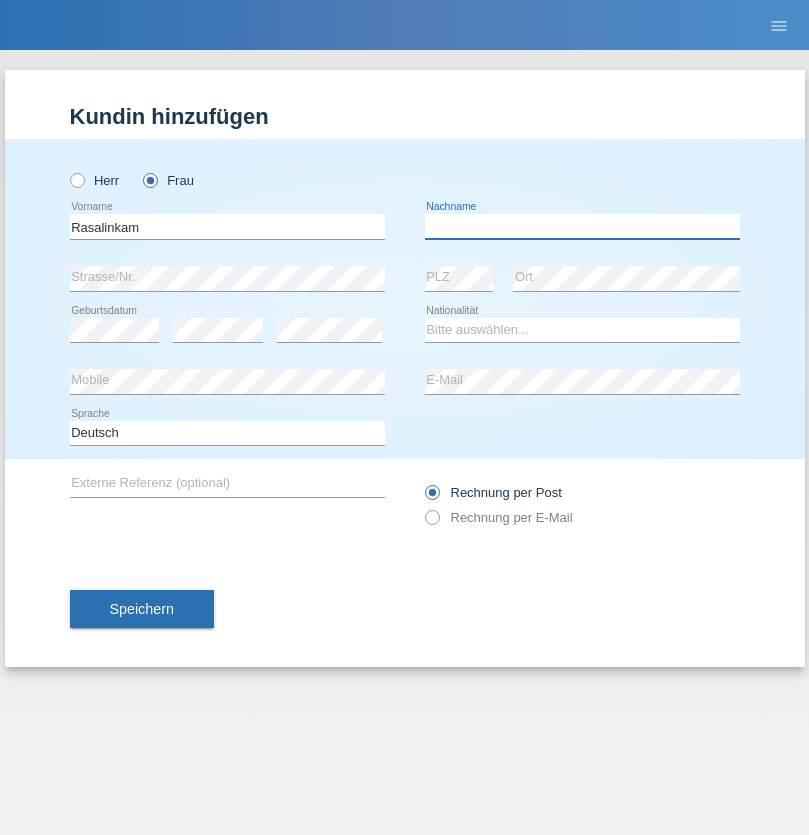 click at bounding box center (582, 226) 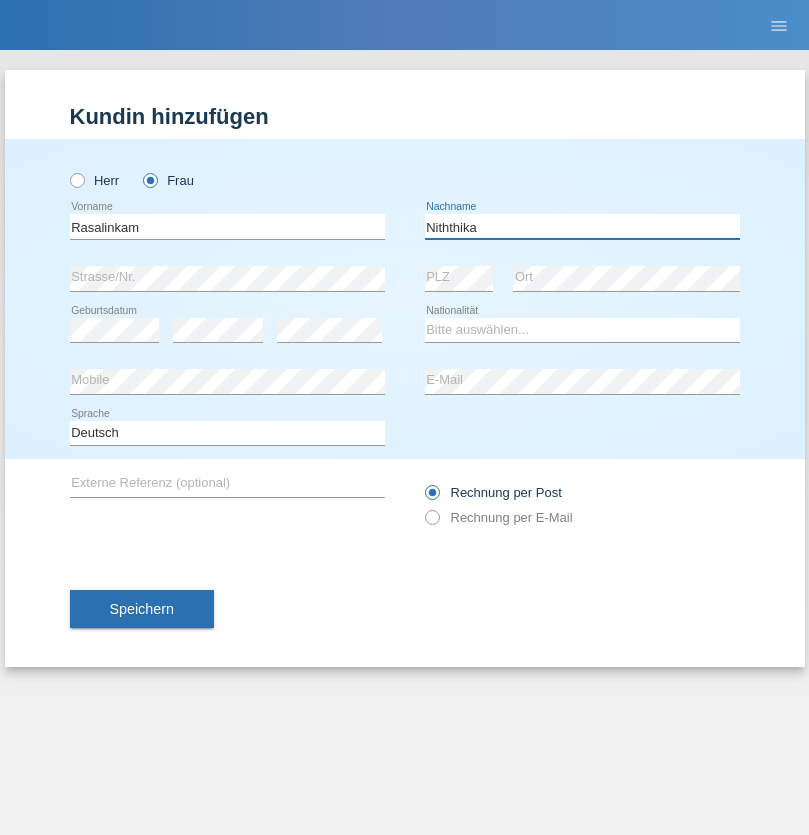 type on "Niththika" 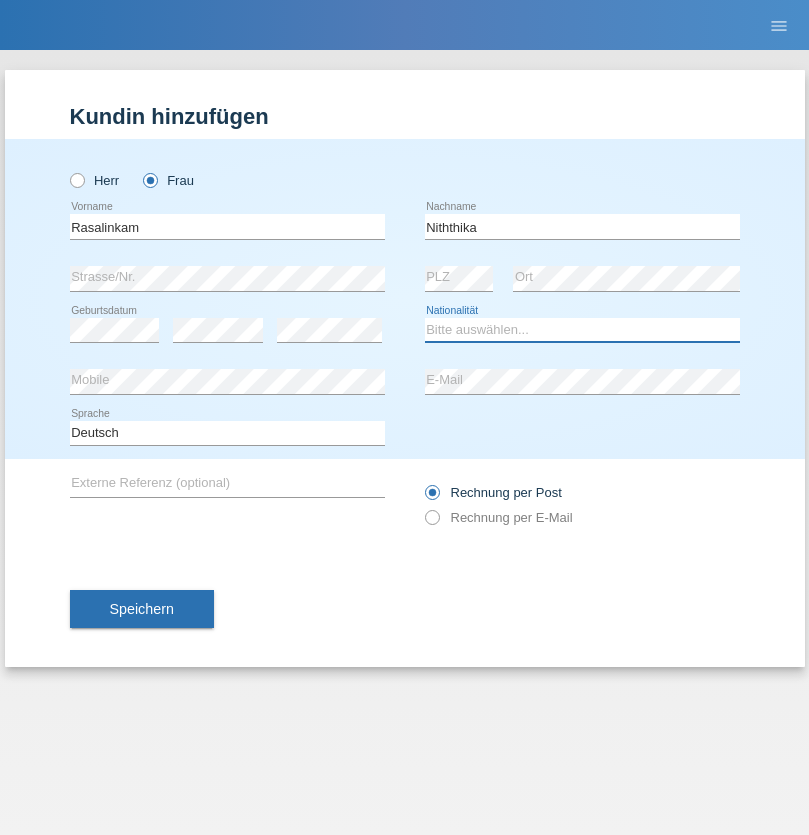 select on "LK" 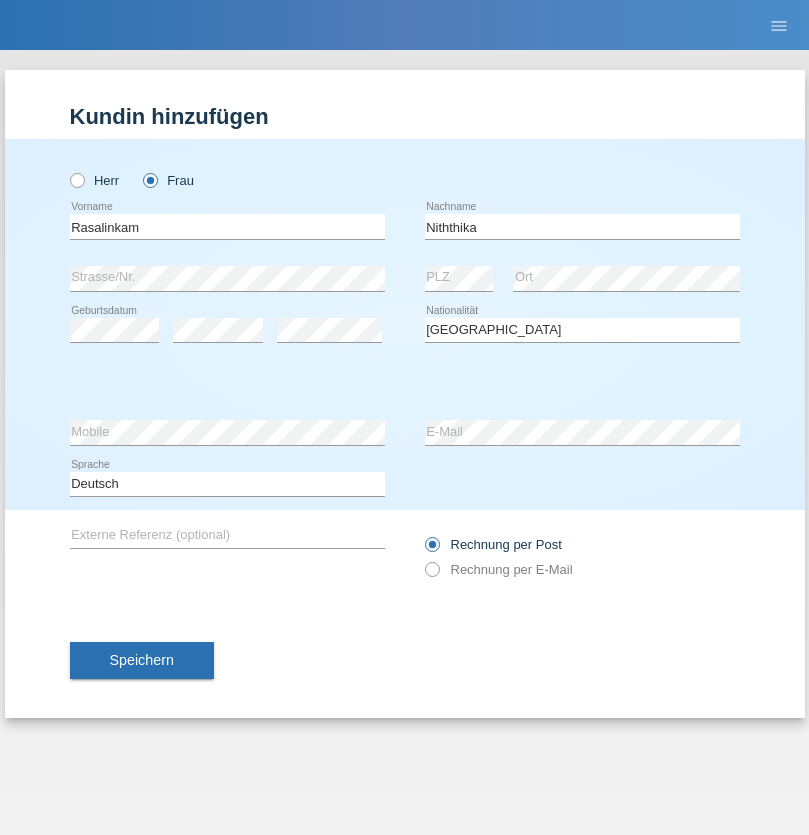 select on "C" 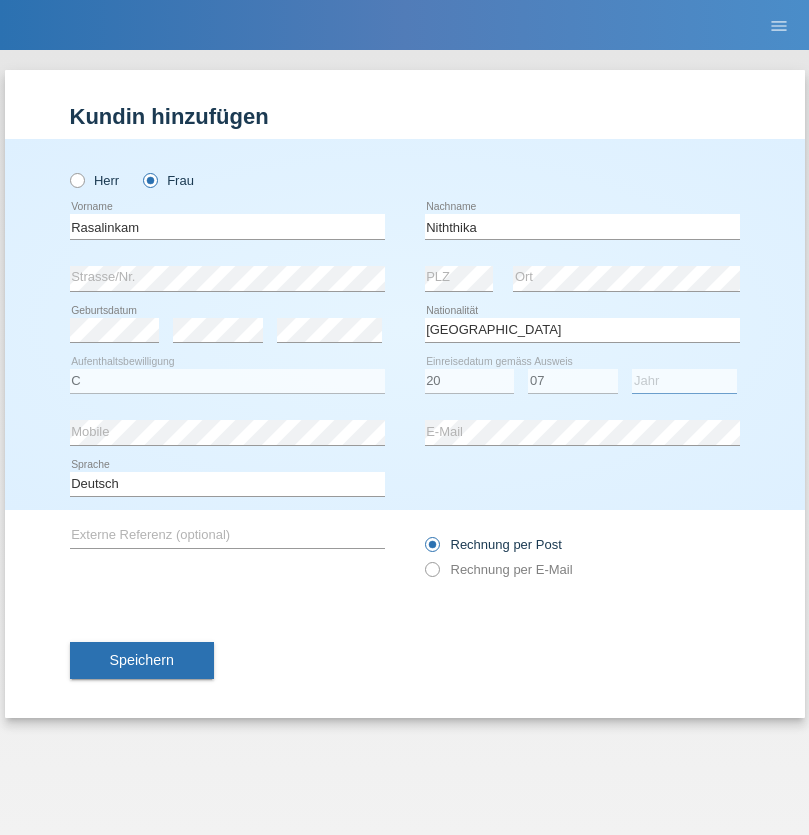 select on "2021" 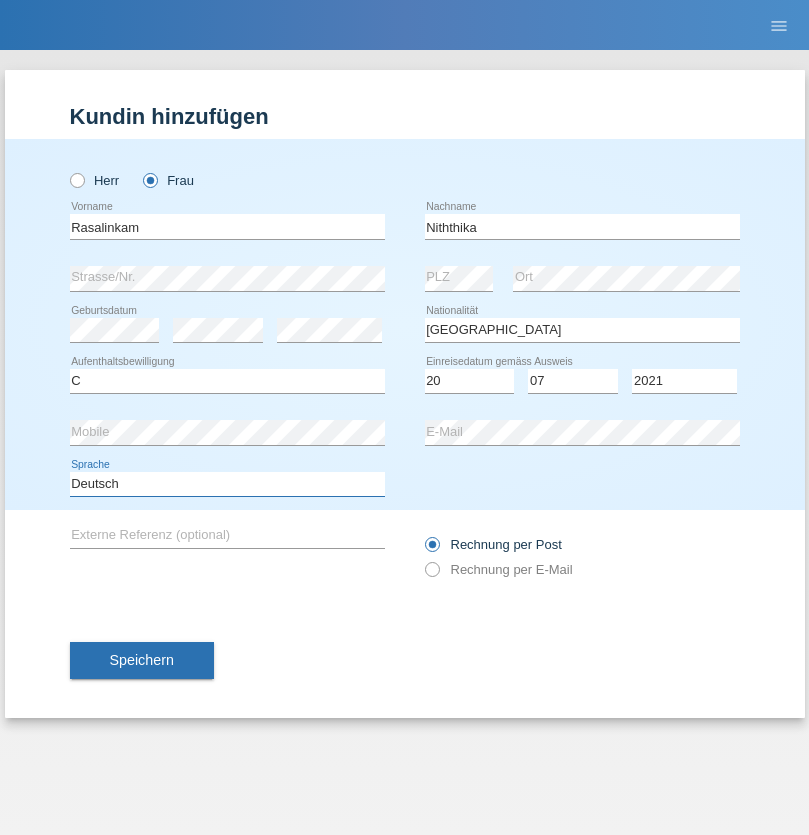 select on "en" 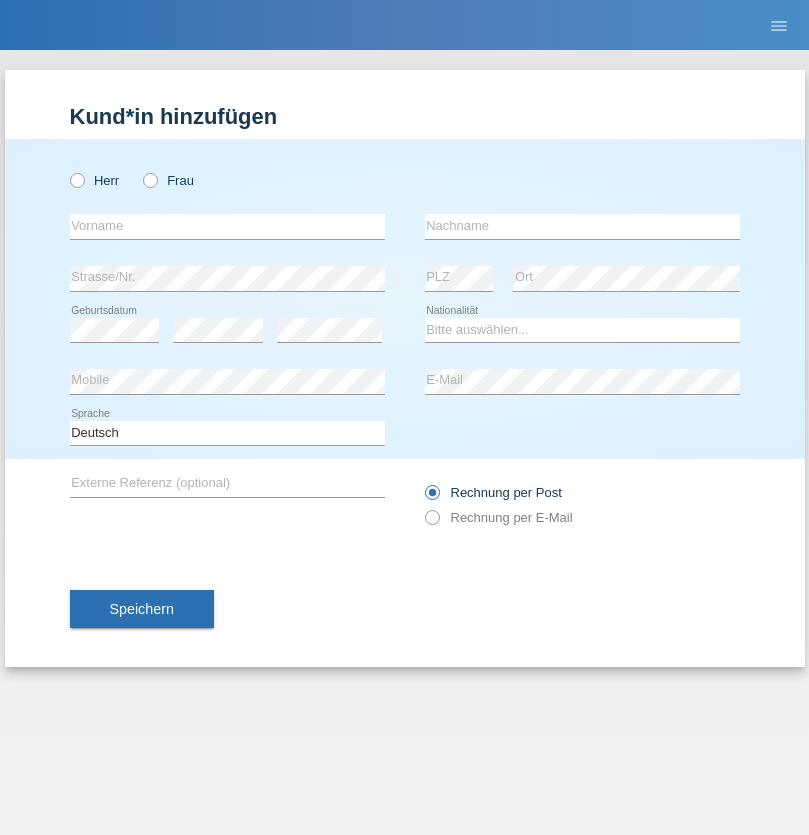 scroll, scrollTop: 0, scrollLeft: 0, axis: both 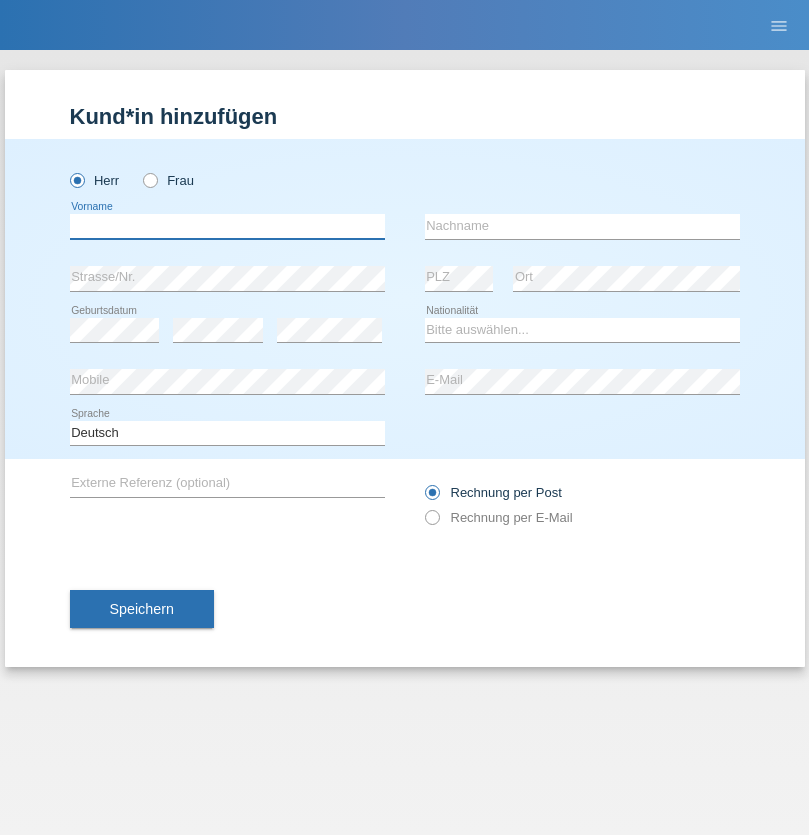 click at bounding box center (227, 226) 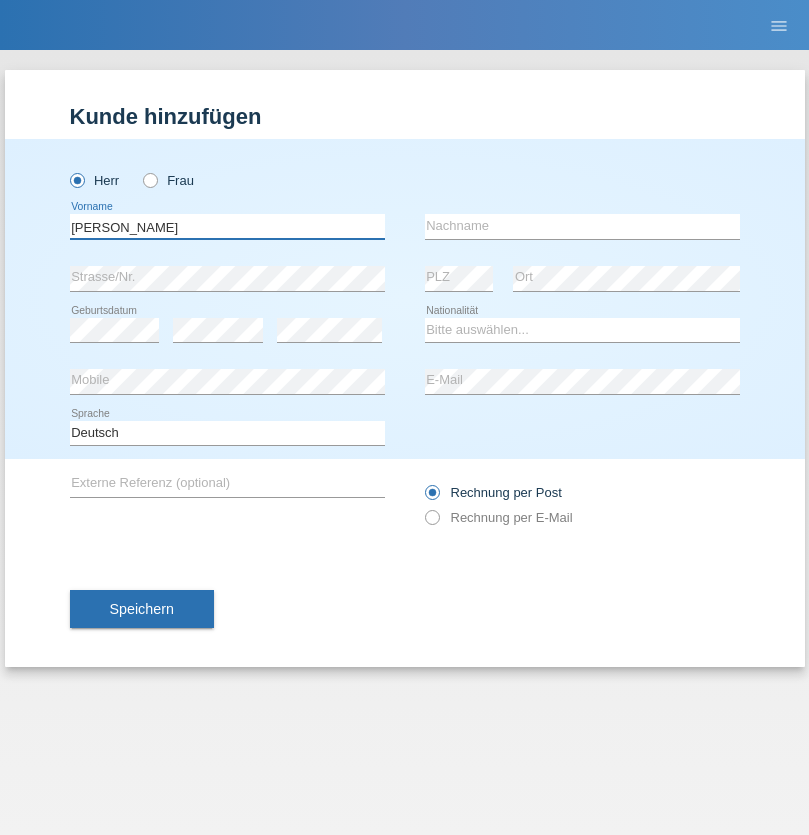type on "Paolo" 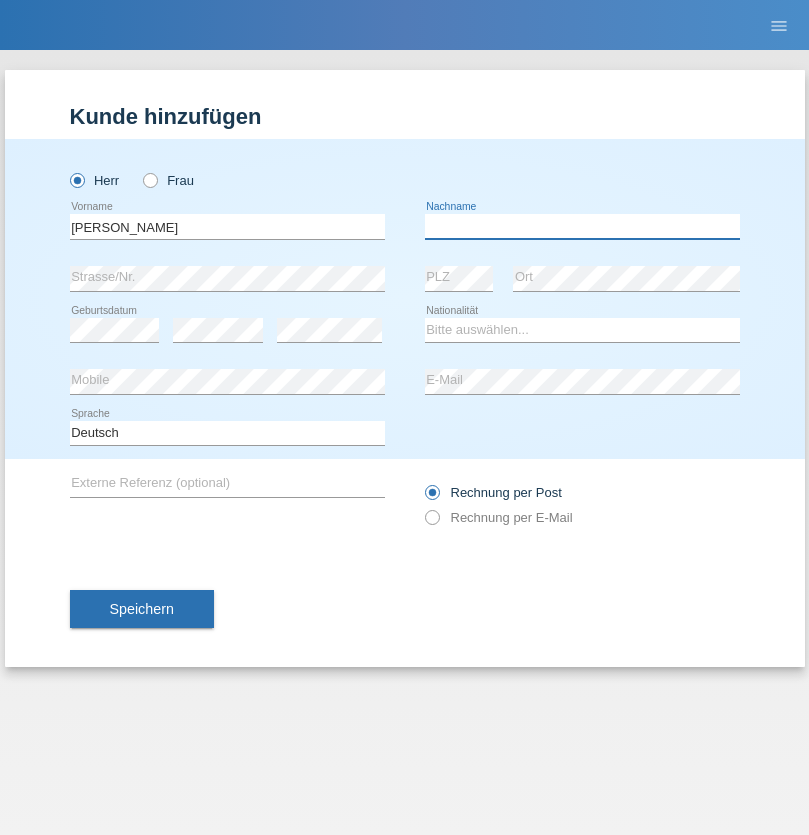 click at bounding box center (582, 226) 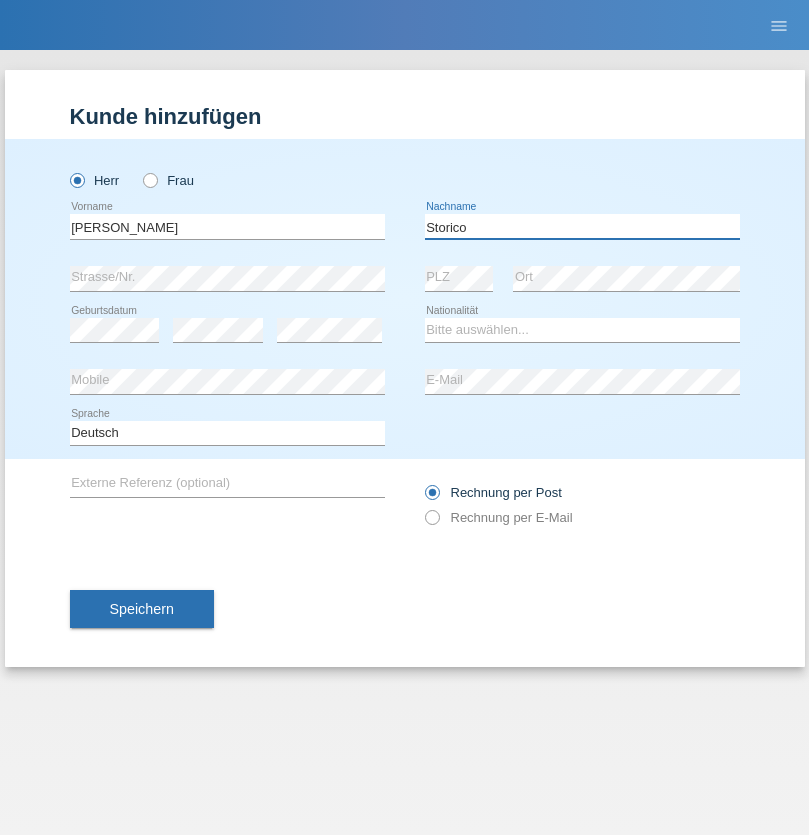 type on "Storico" 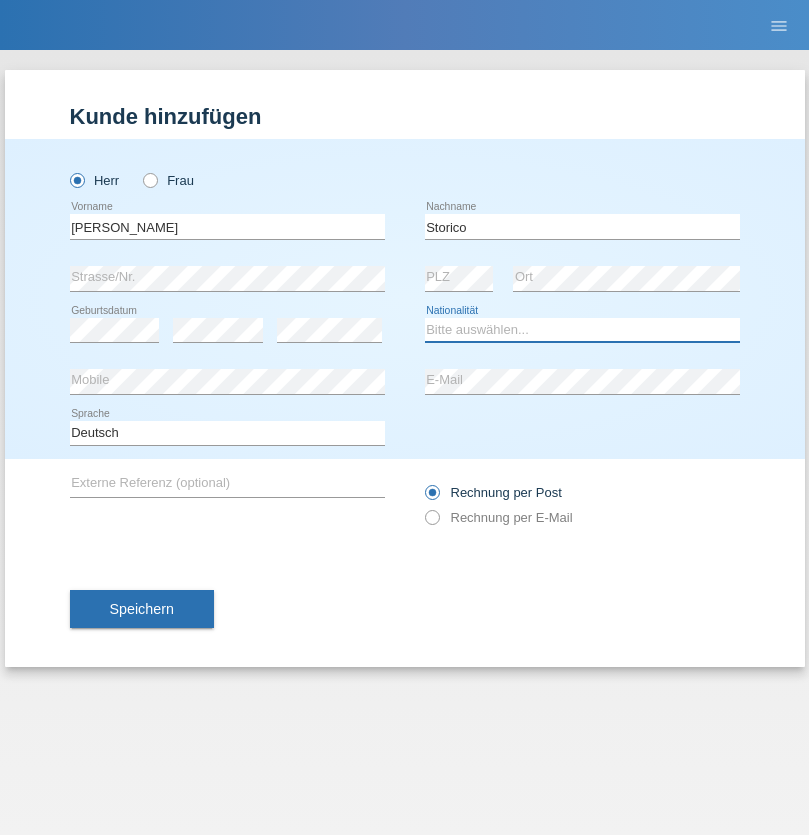 select on "IT" 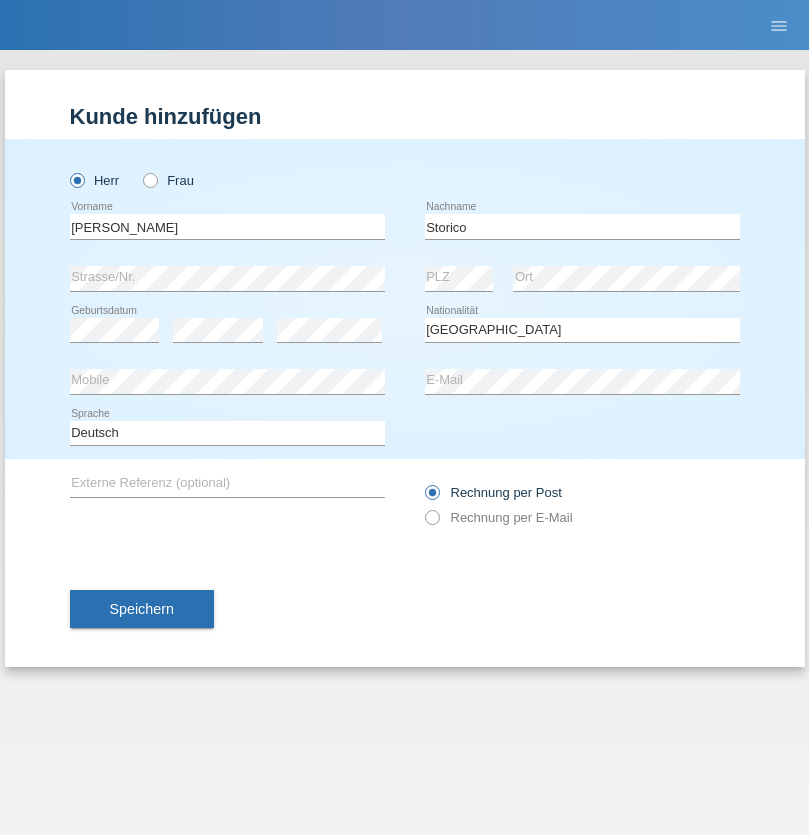 select on "C" 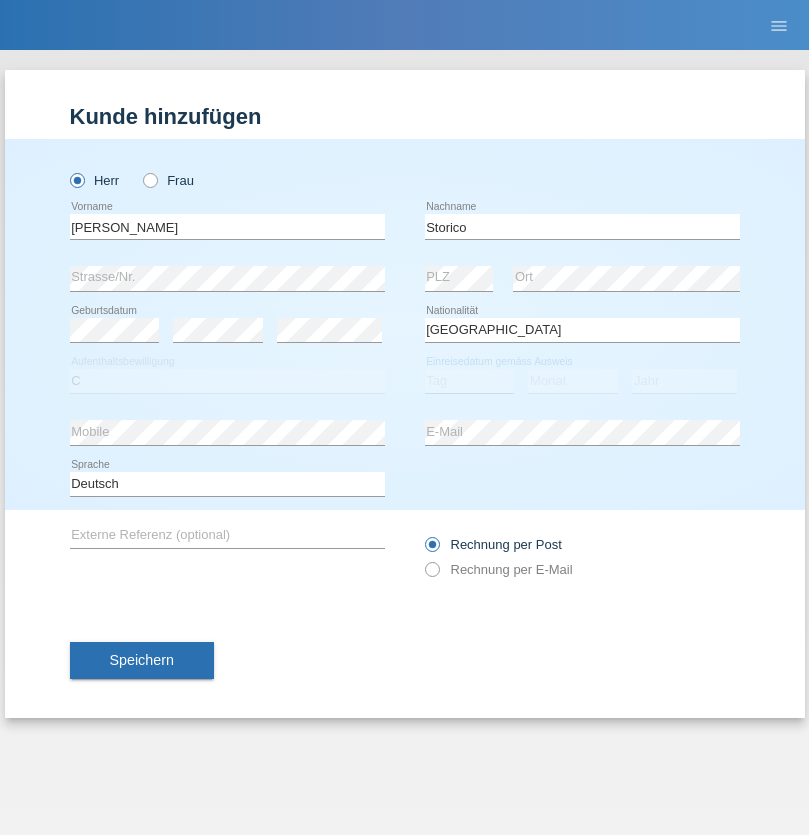 select on "20" 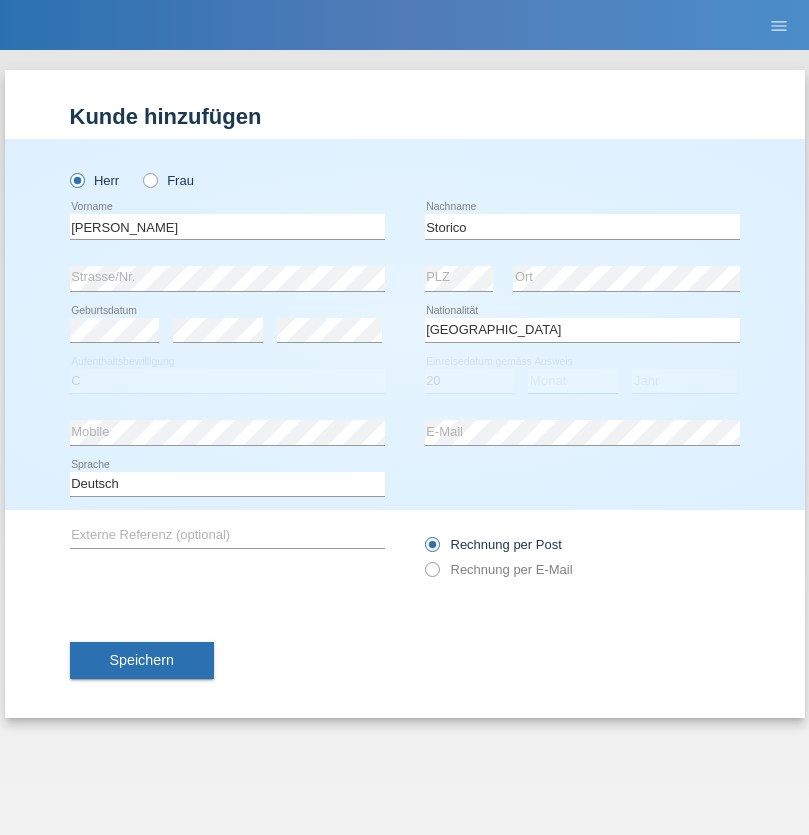 select on "07" 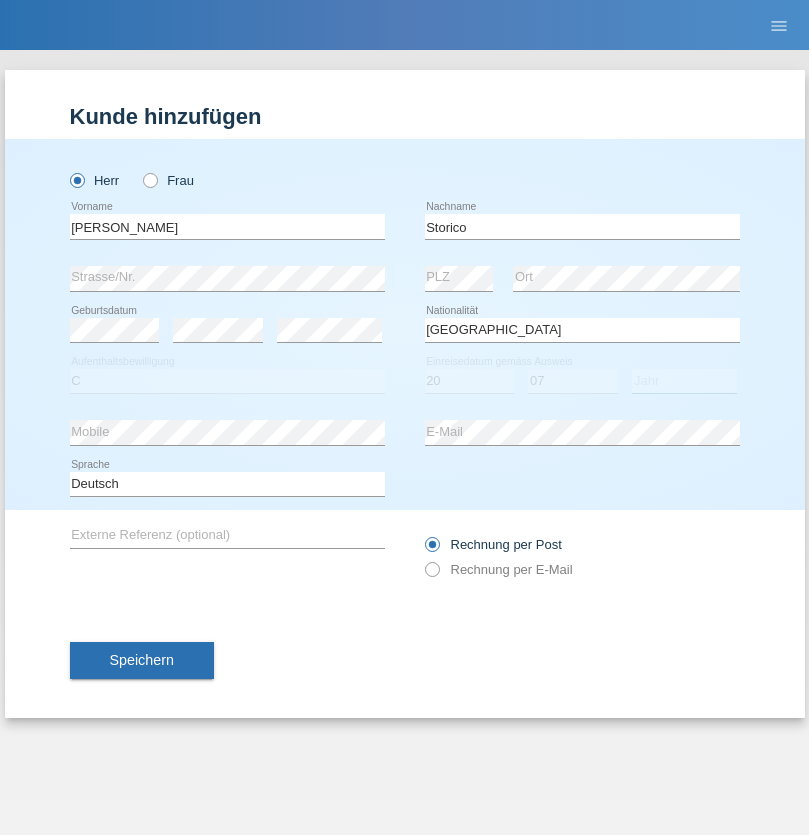 select on "2021" 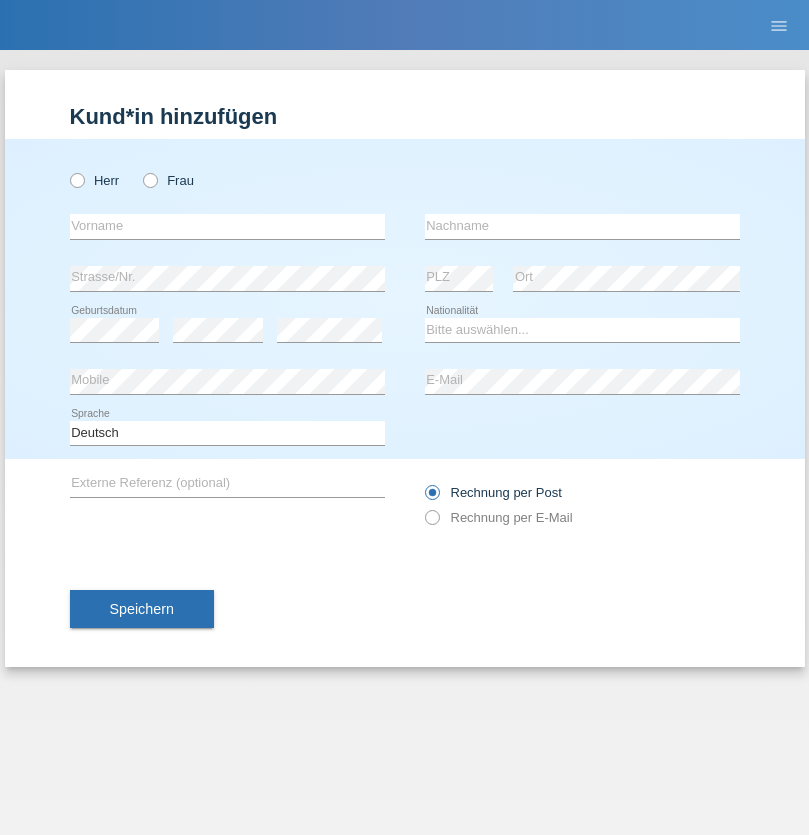 scroll, scrollTop: 0, scrollLeft: 0, axis: both 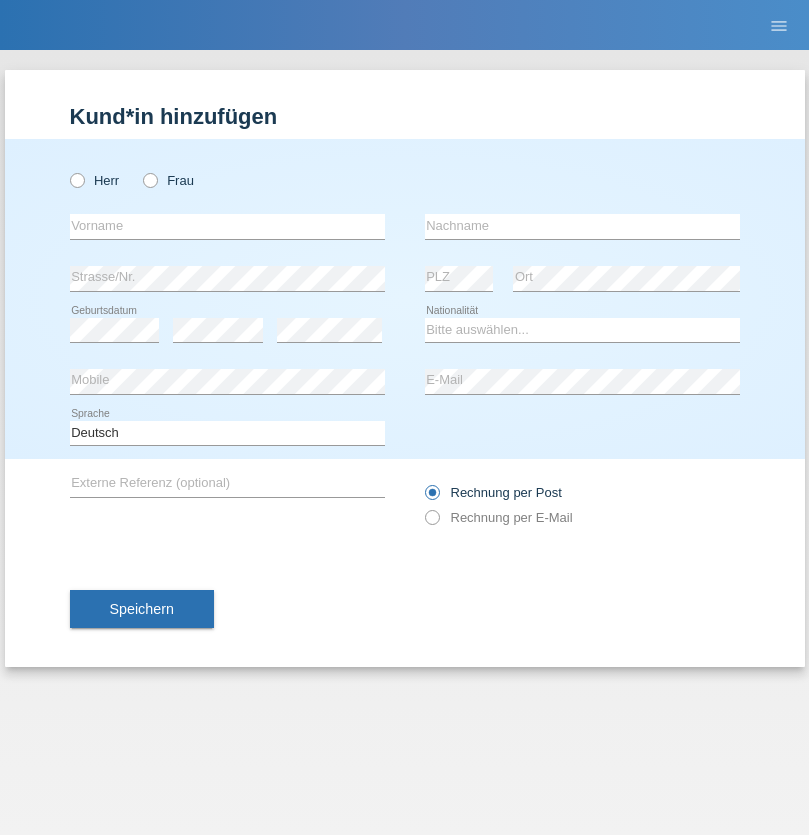 radio on "true" 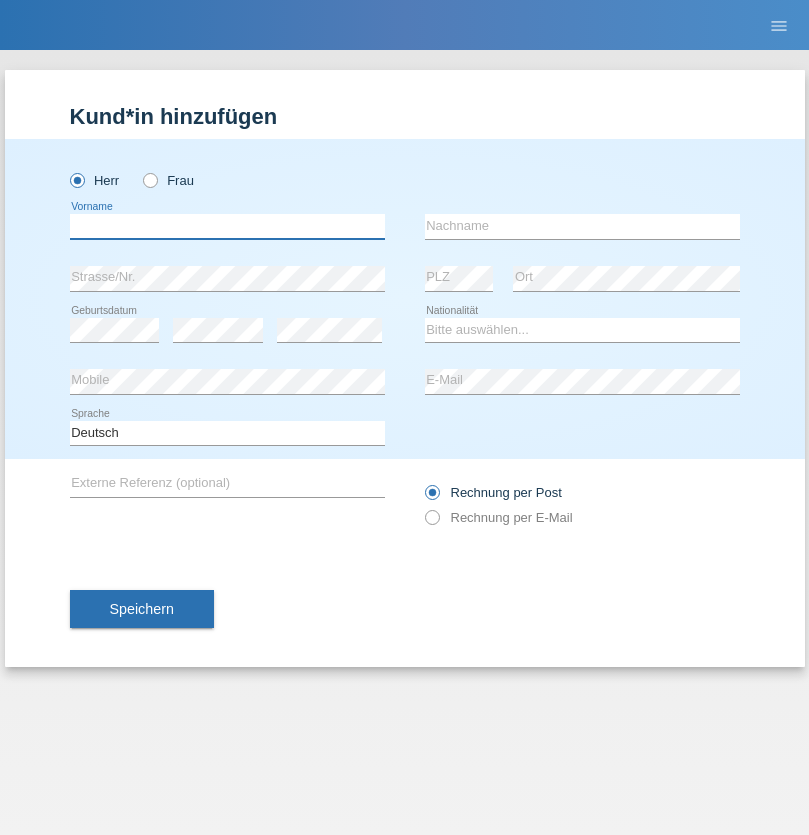 click at bounding box center [227, 226] 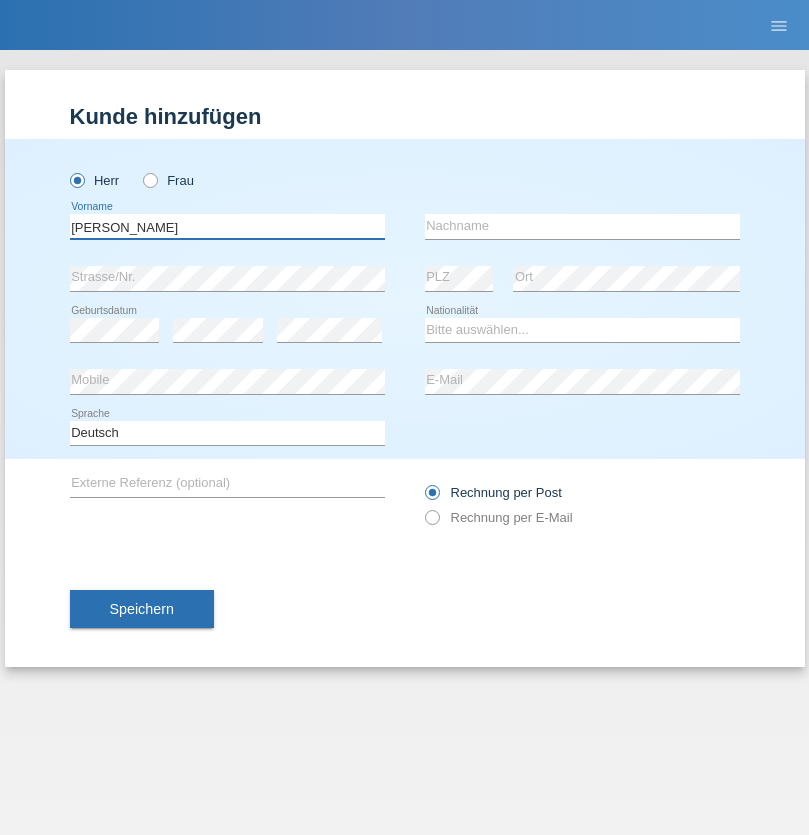type on "[PERSON_NAME]" 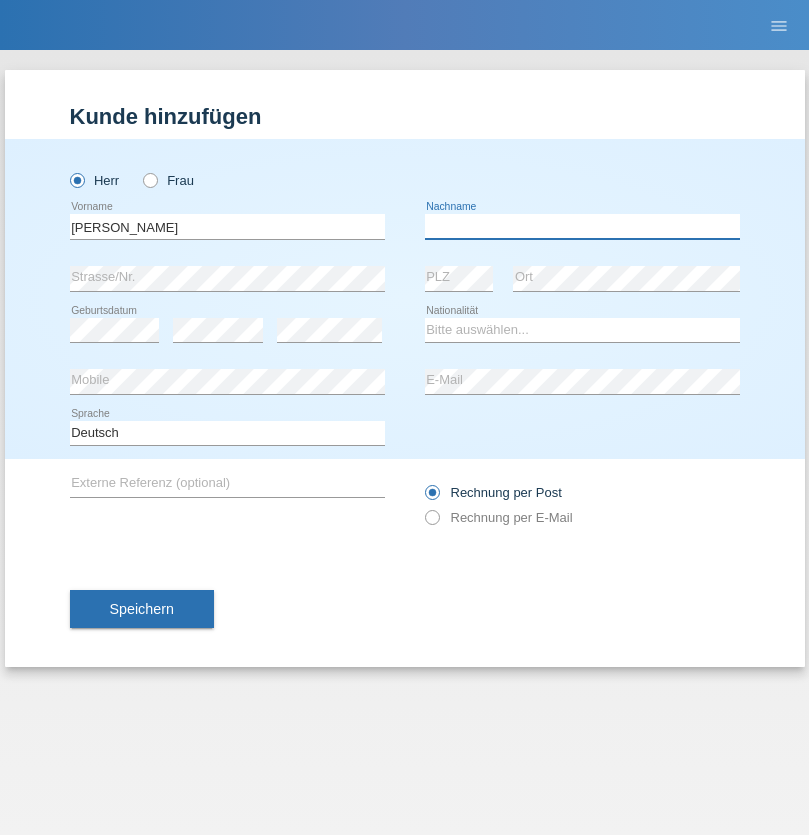 click at bounding box center (582, 226) 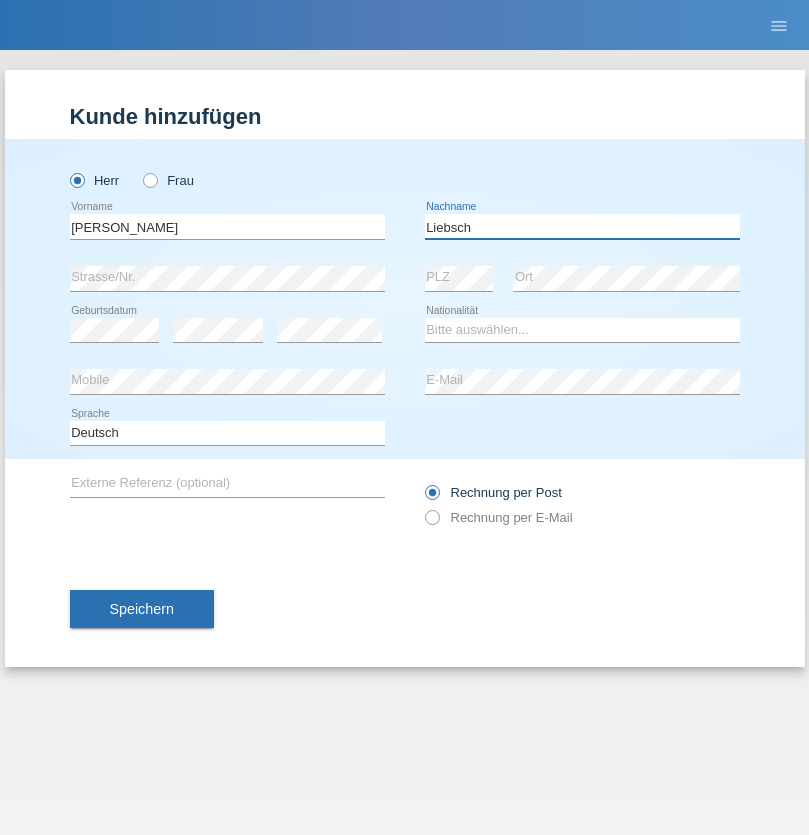 type on "Liebsch" 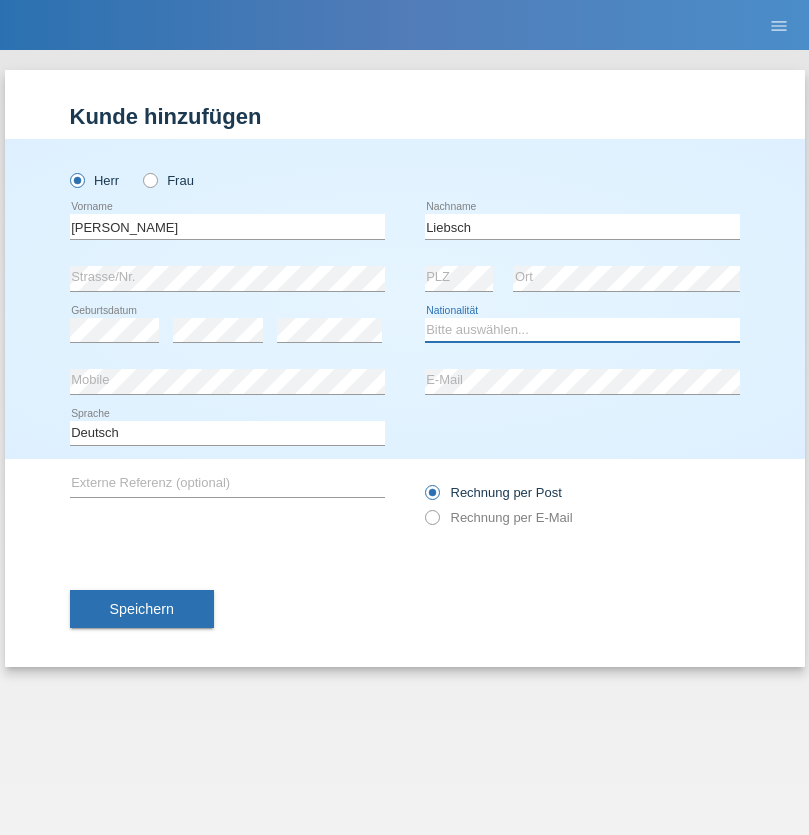 select on "DE" 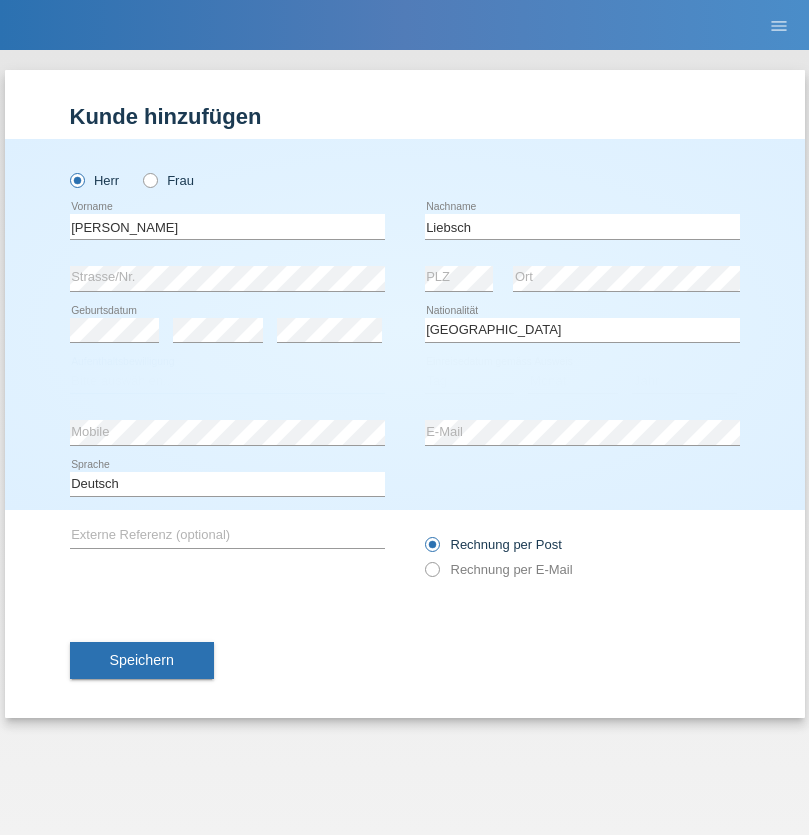 select on "C" 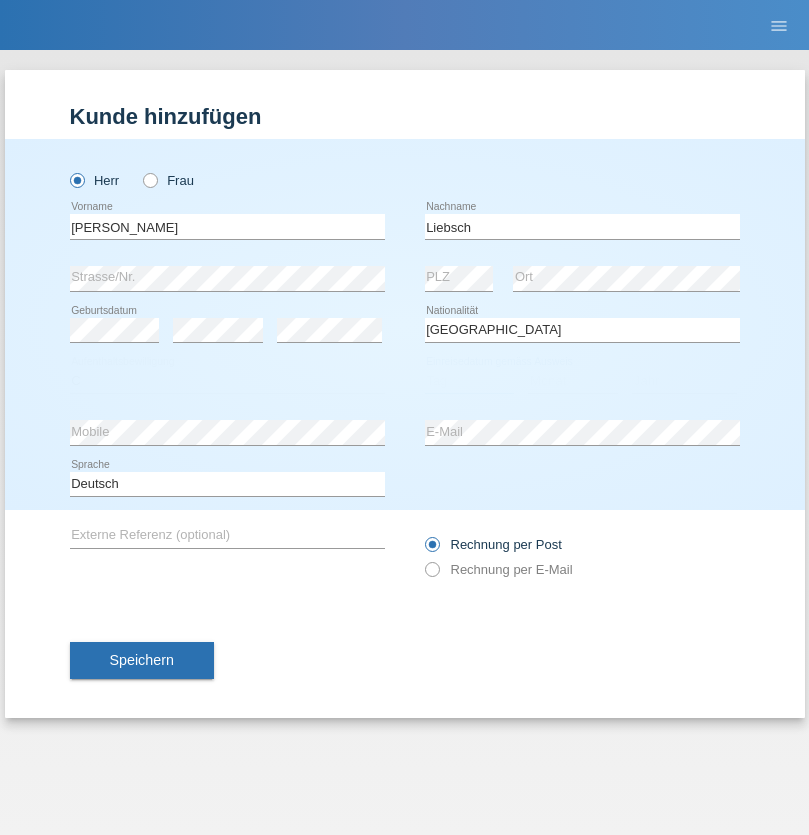 select on "20" 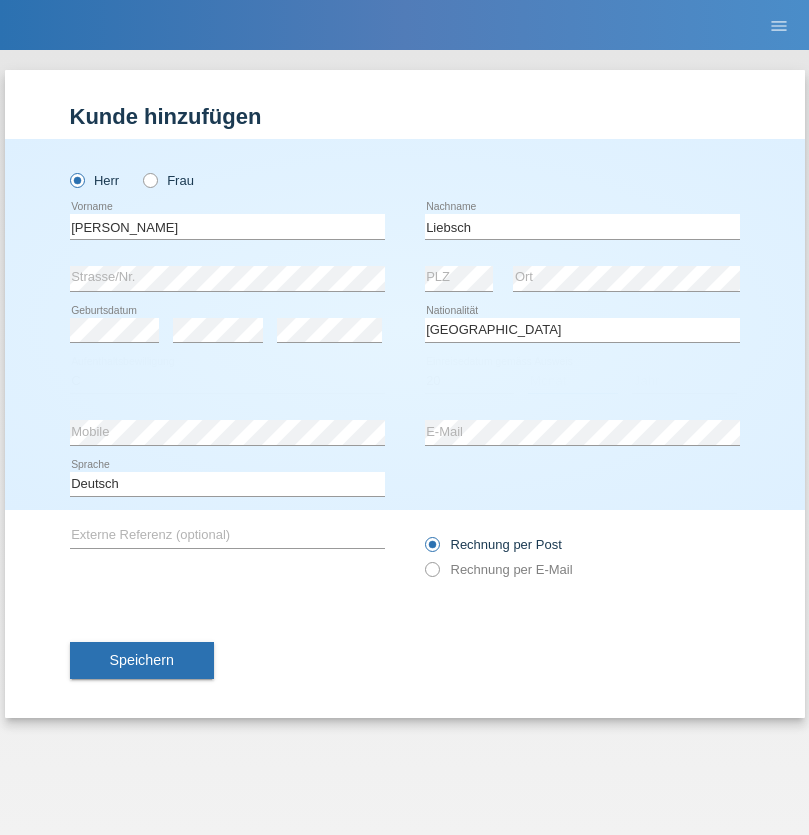 select on "07" 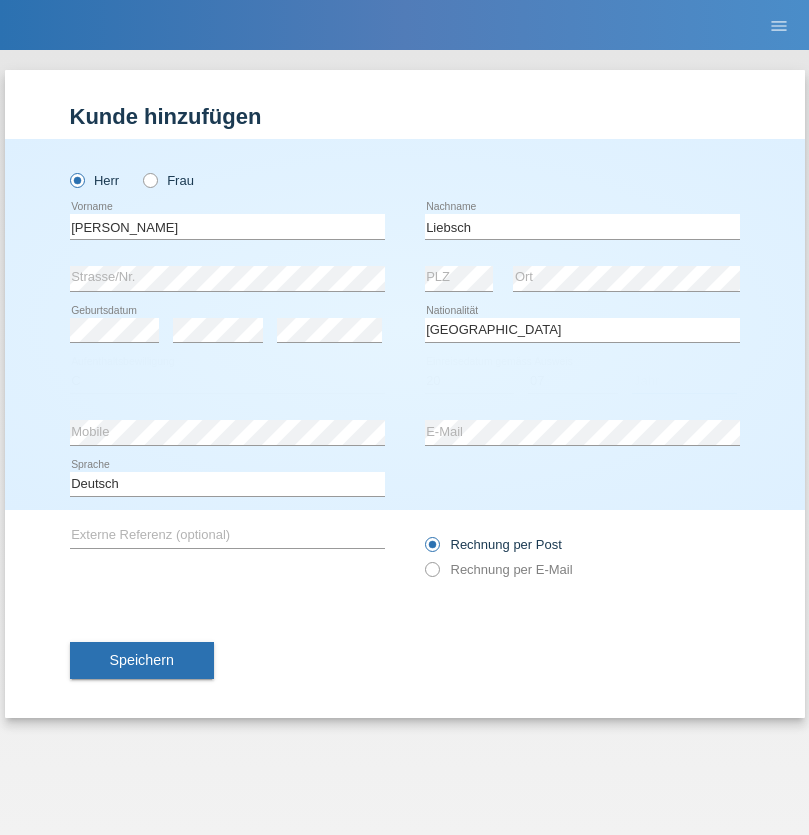 select on "2021" 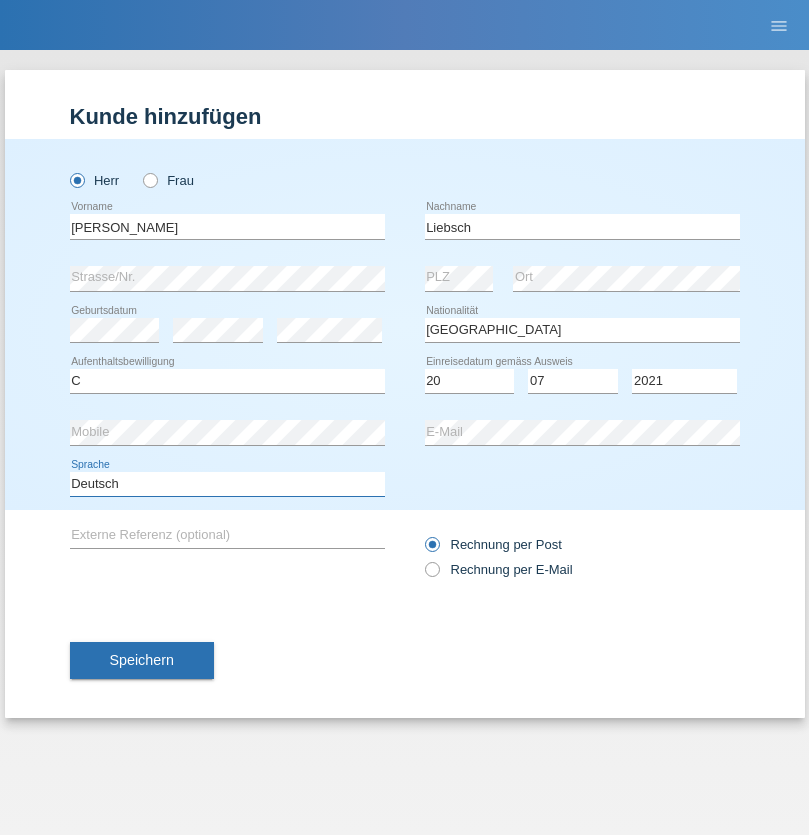 select on "en" 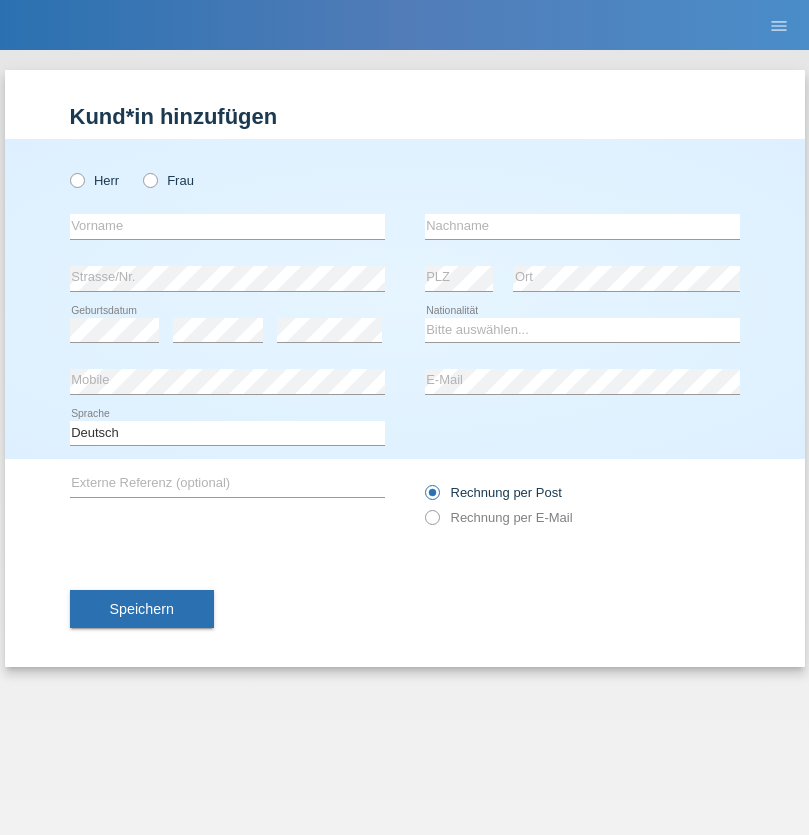 scroll, scrollTop: 0, scrollLeft: 0, axis: both 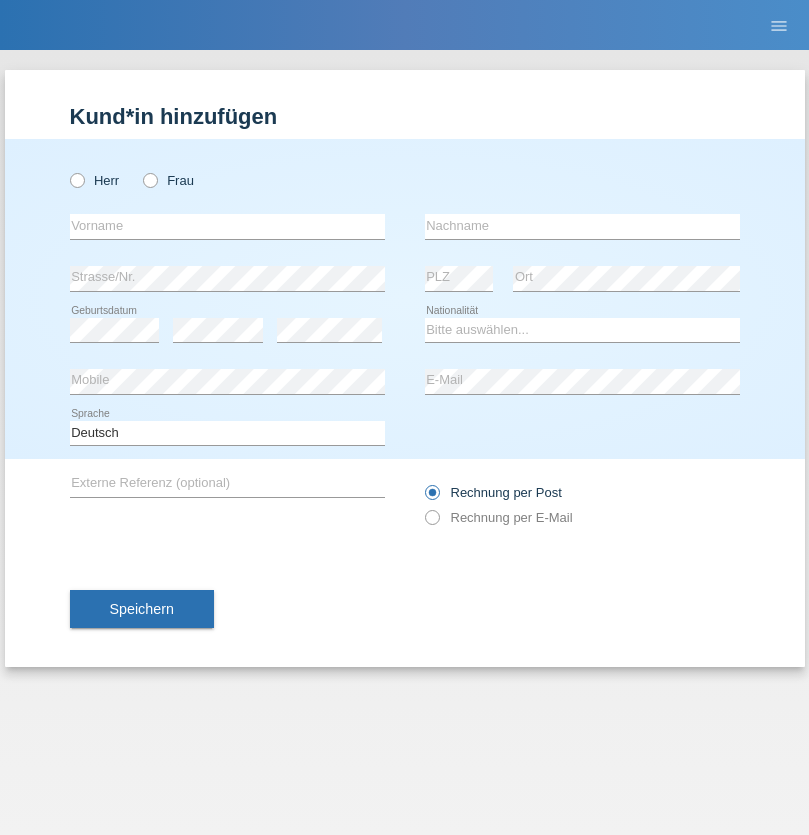 radio on "true" 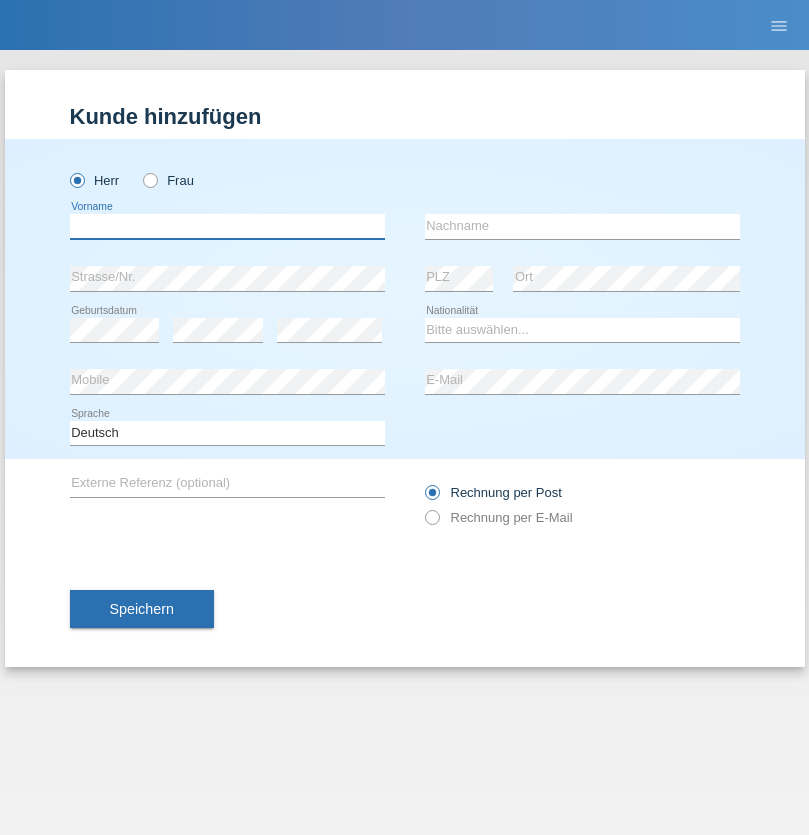 click at bounding box center [227, 226] 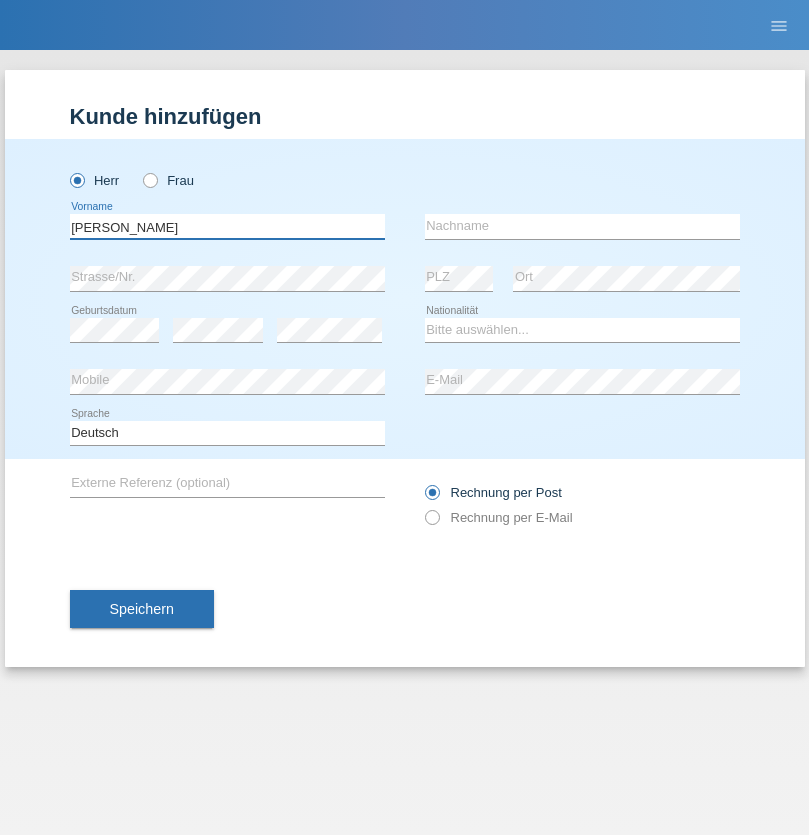 type on "Paolo" 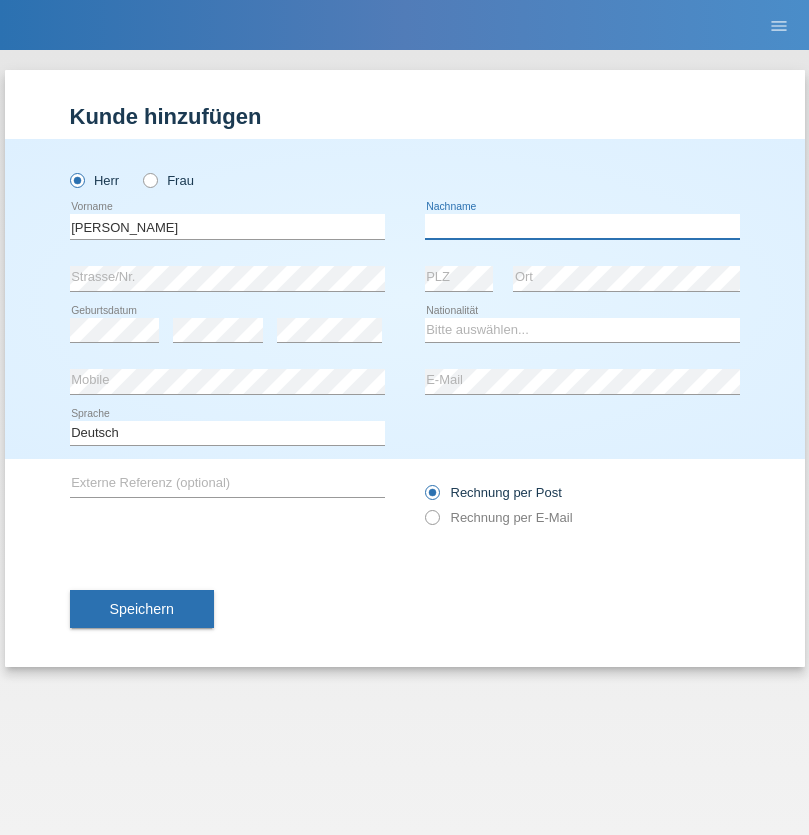 click at bounding box center (582, 226) 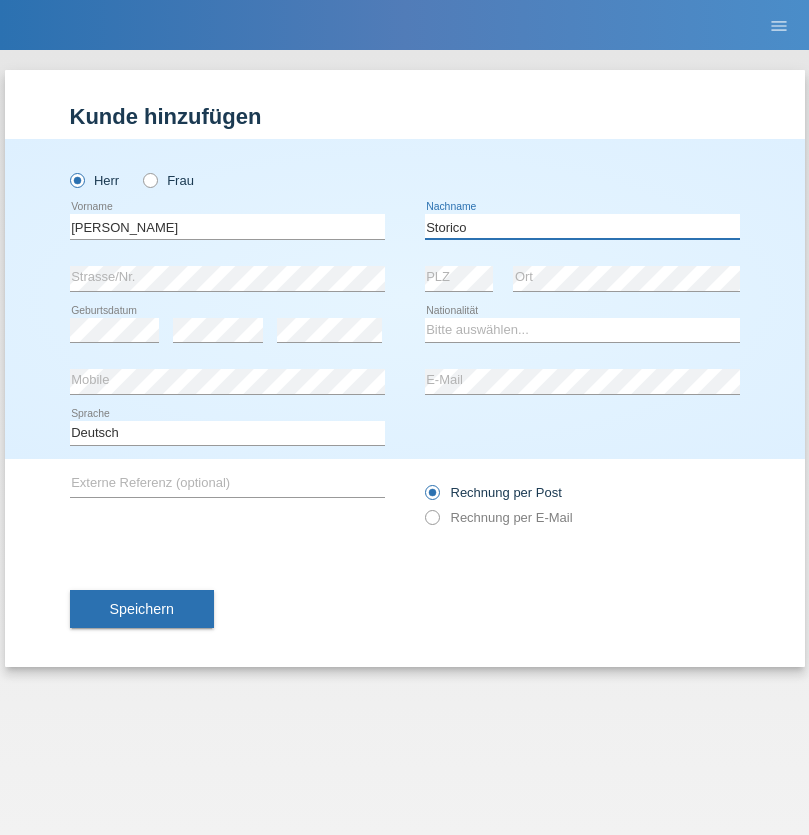 type on "Storico" 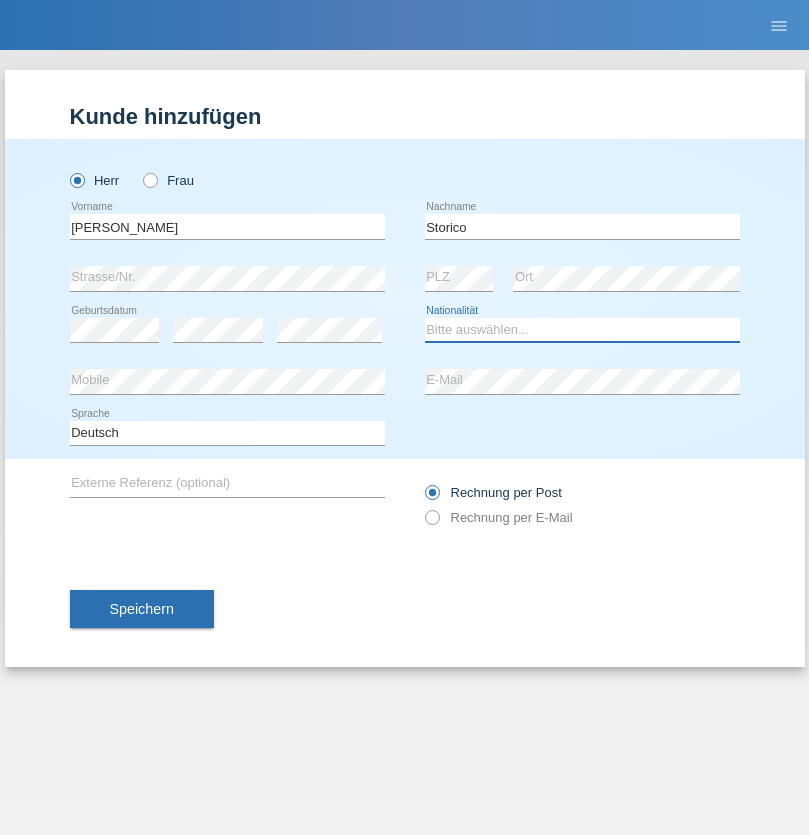 select on "IT" 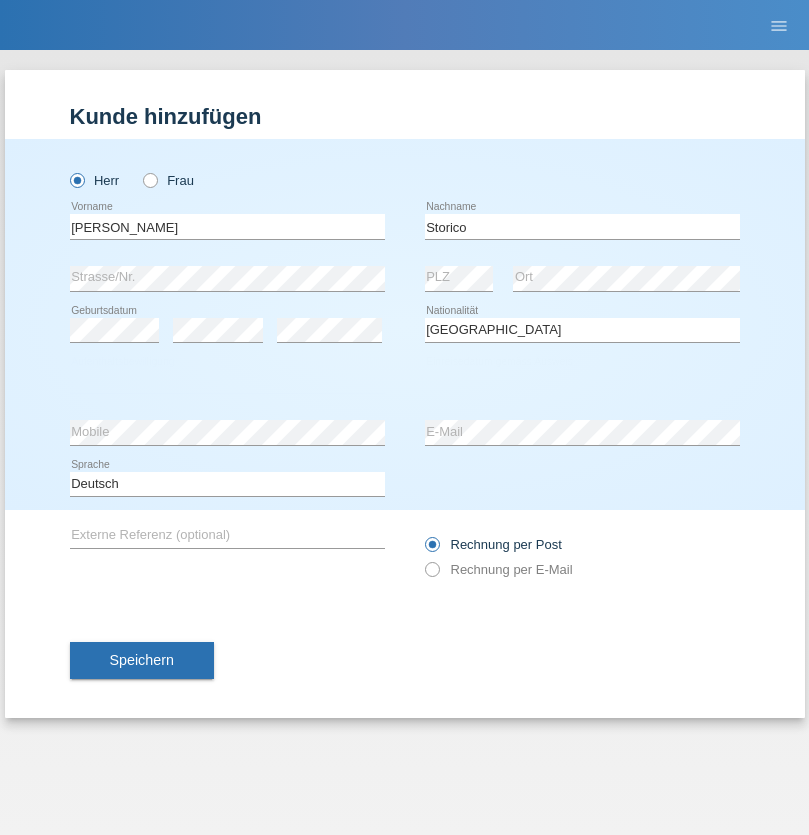 select on "C" 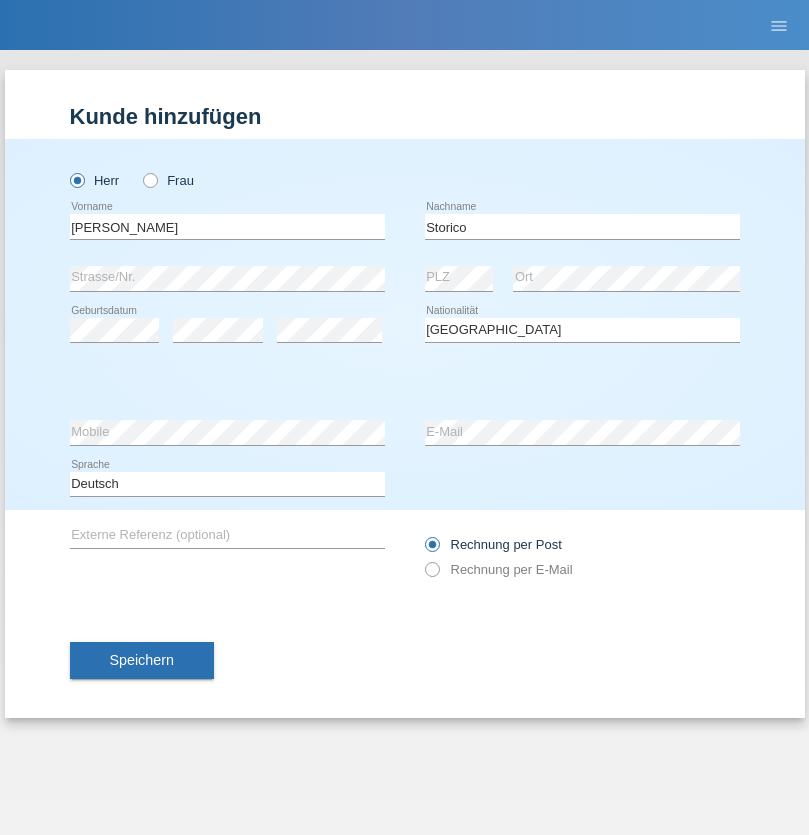 select on "20" 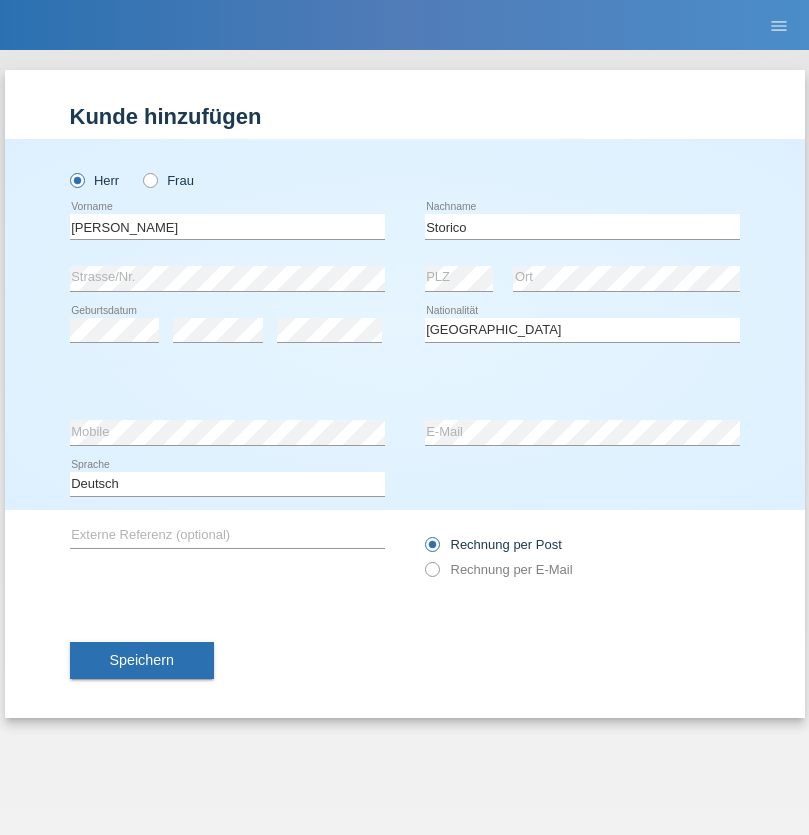 select on "07" 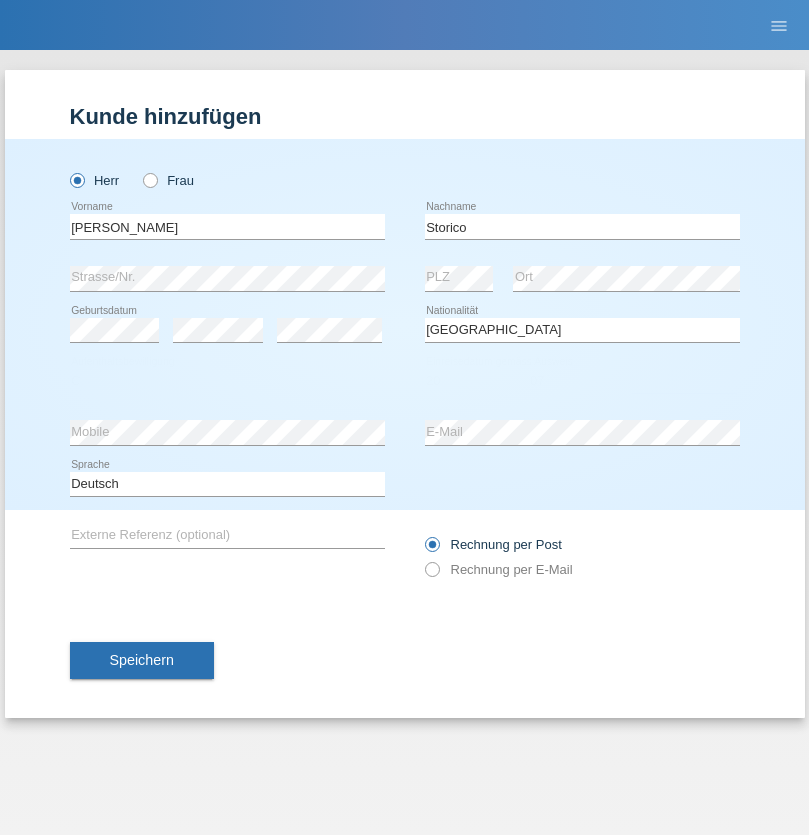 select on "2021" 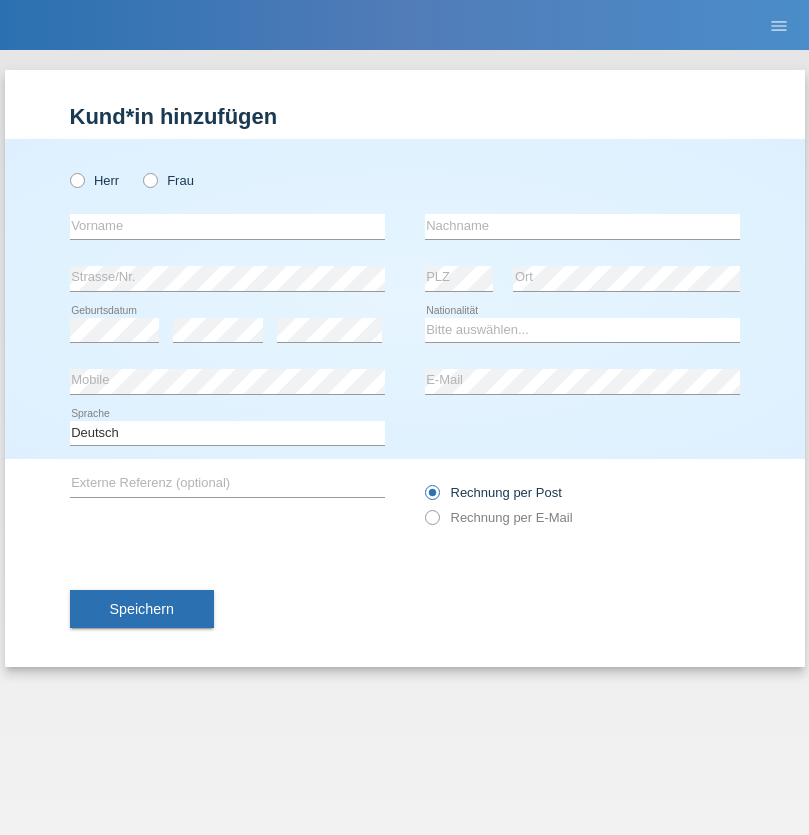 scroll, scrollTop: 0, scrollLeft: 0, axis: both 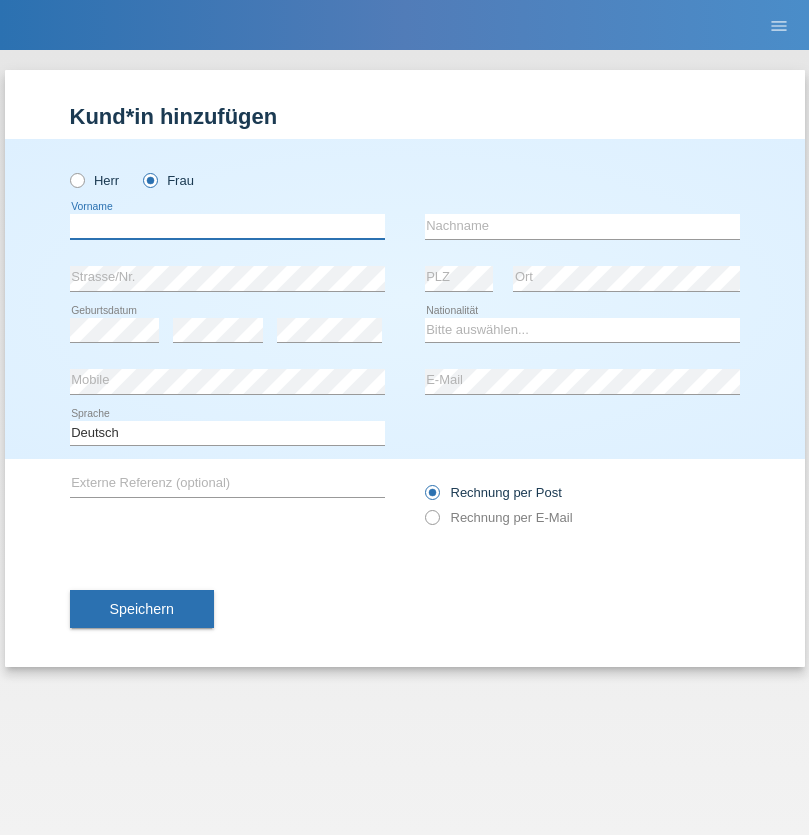 click at bounding box center (227, 226) 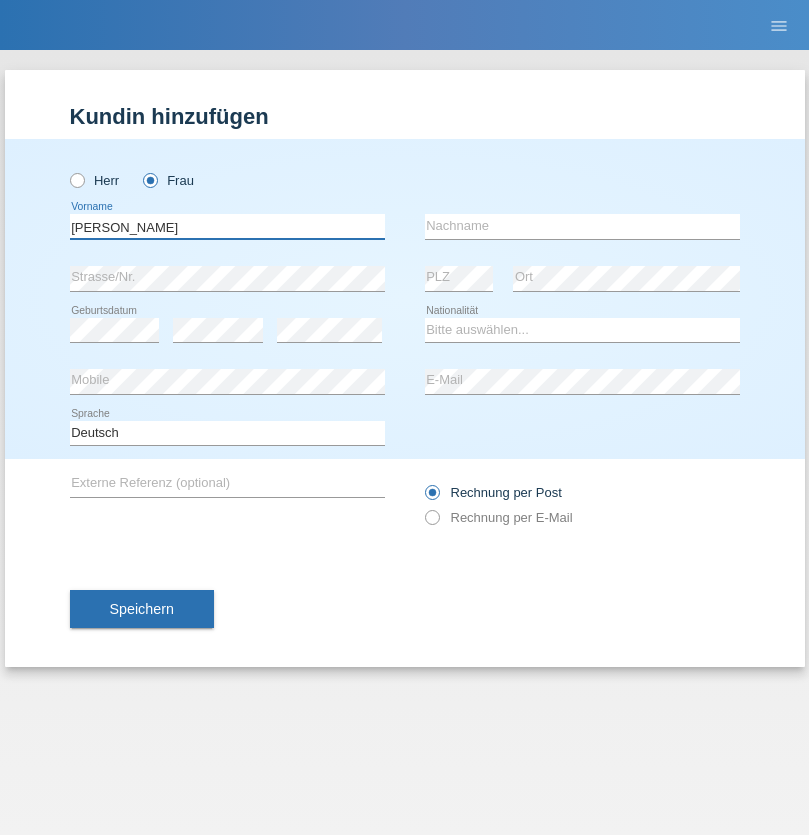 type on "[PERSON_NAME]" 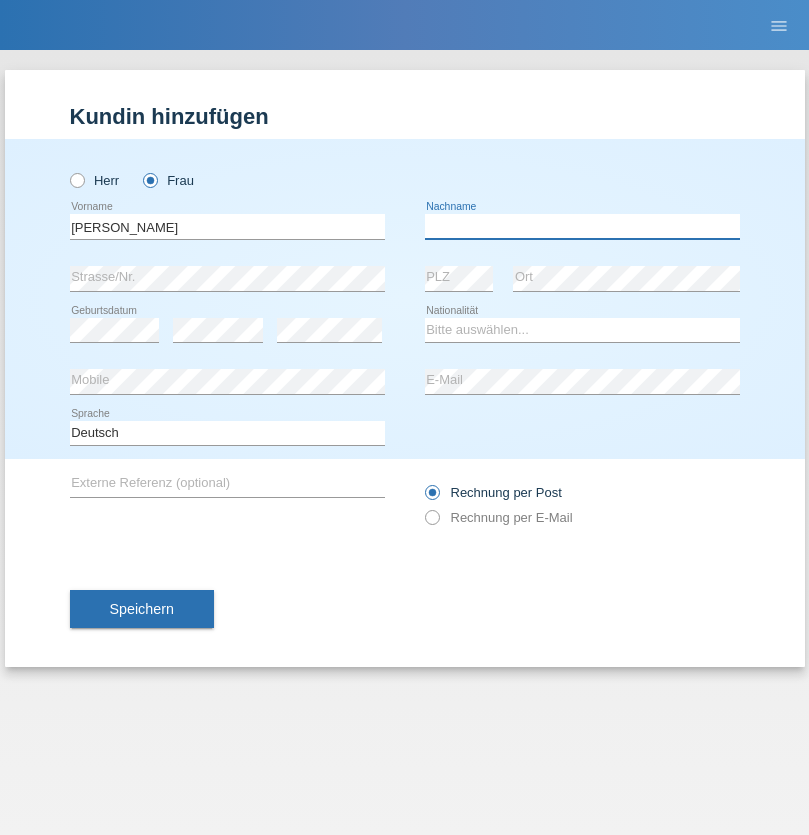 click at bounding box center (582, 226) 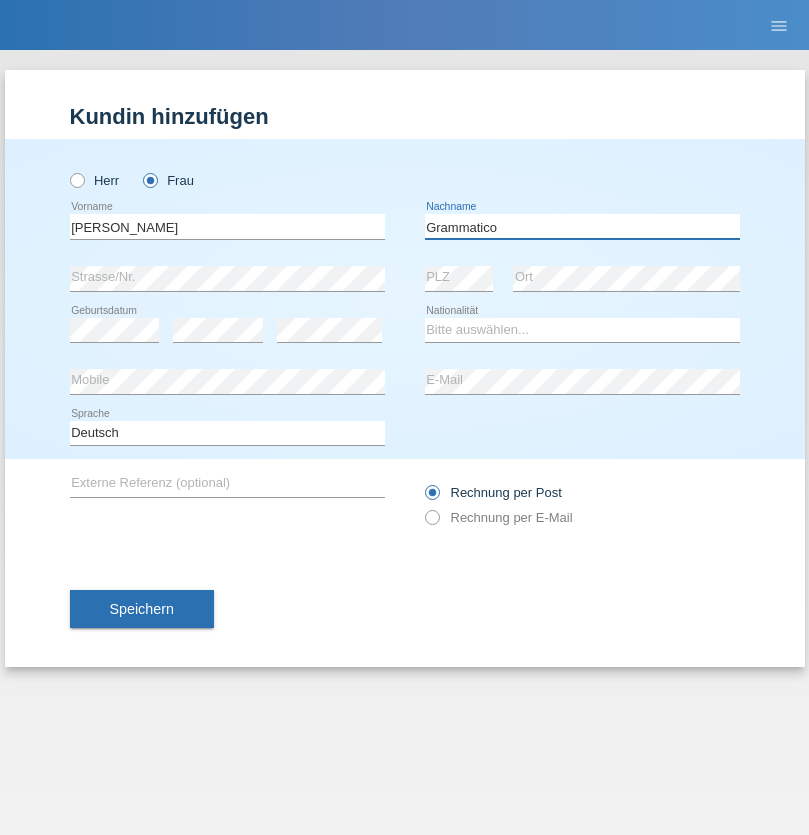 type on "Grammatico" 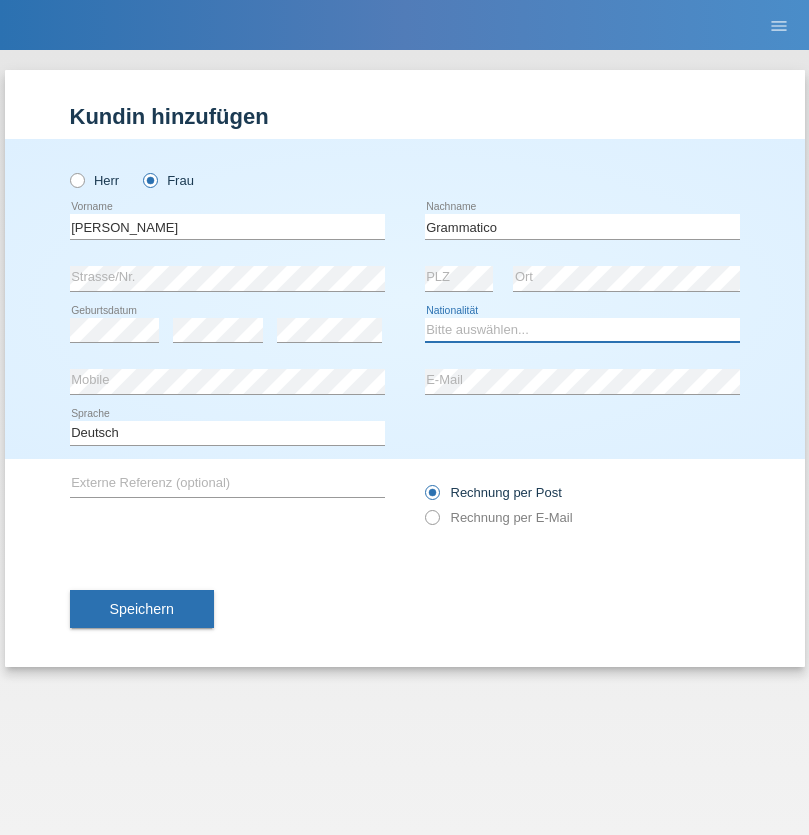 select on "CH" 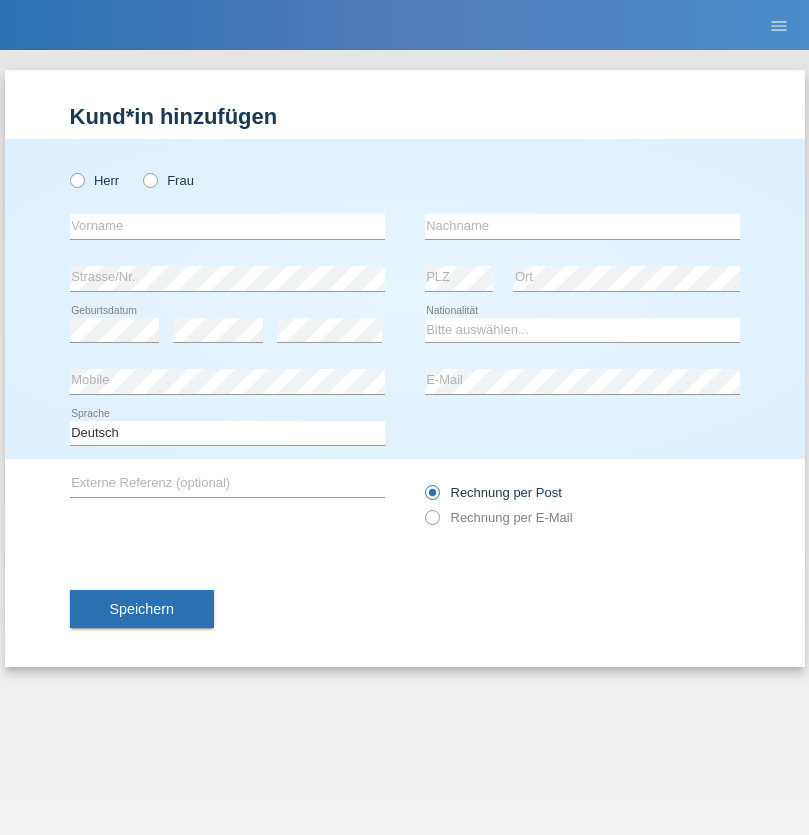 scroll, scrollTop: 0, scrollLeft: 0, axis: both 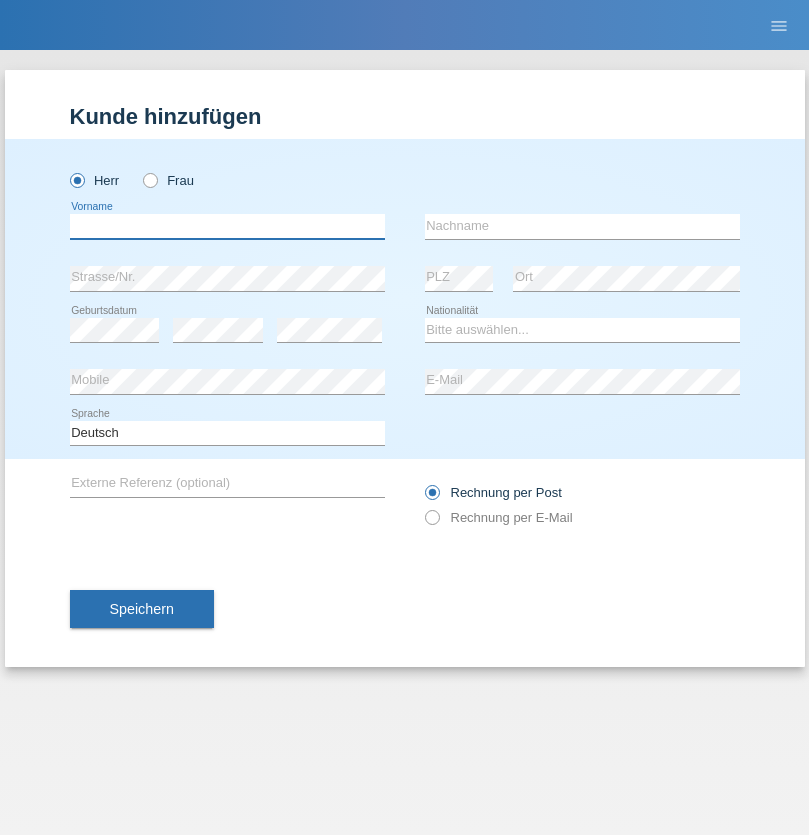 click at bounding box center (227, 226) 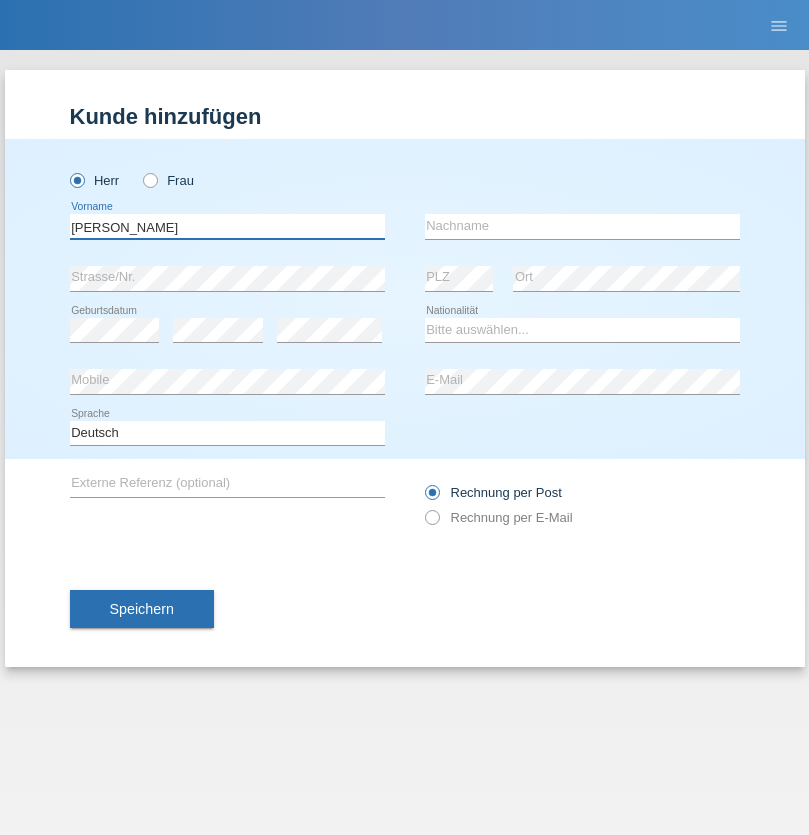 type on "Ivo" 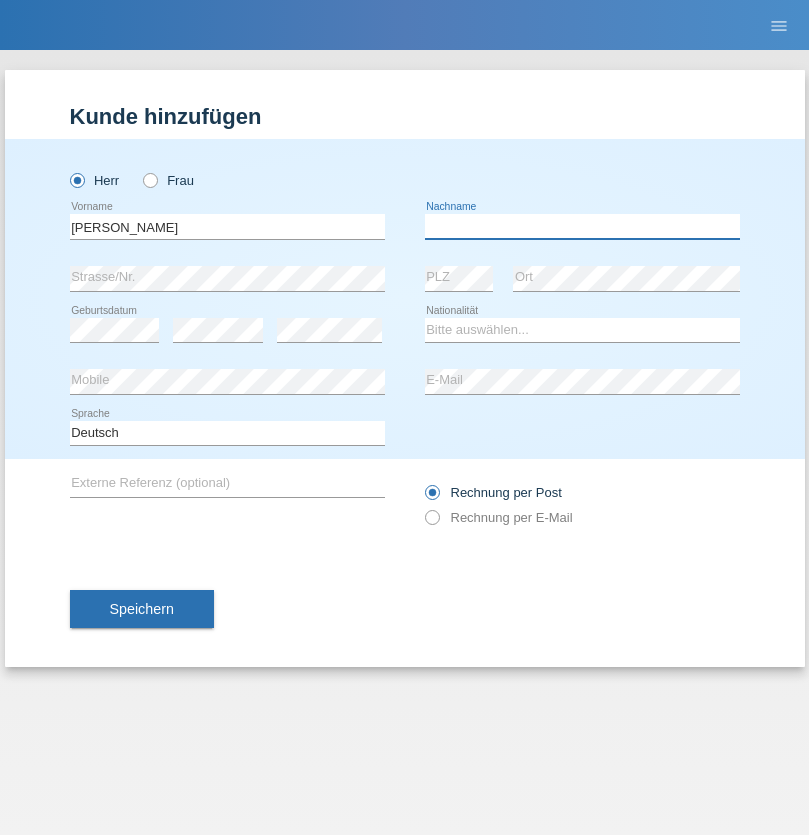 click at bounding box center (582, 226) 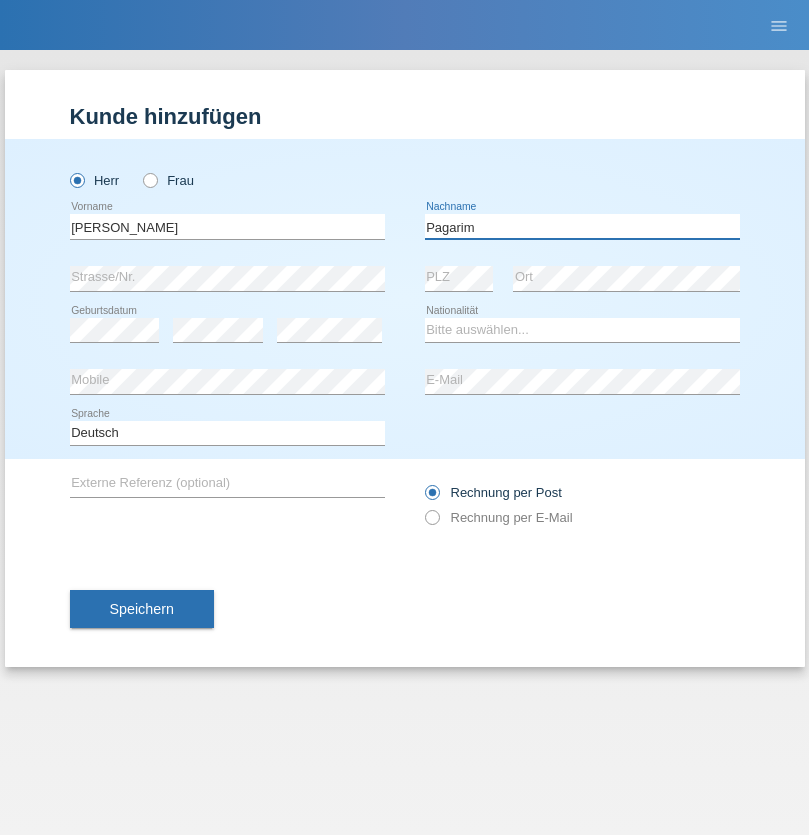type on "Pagarim" 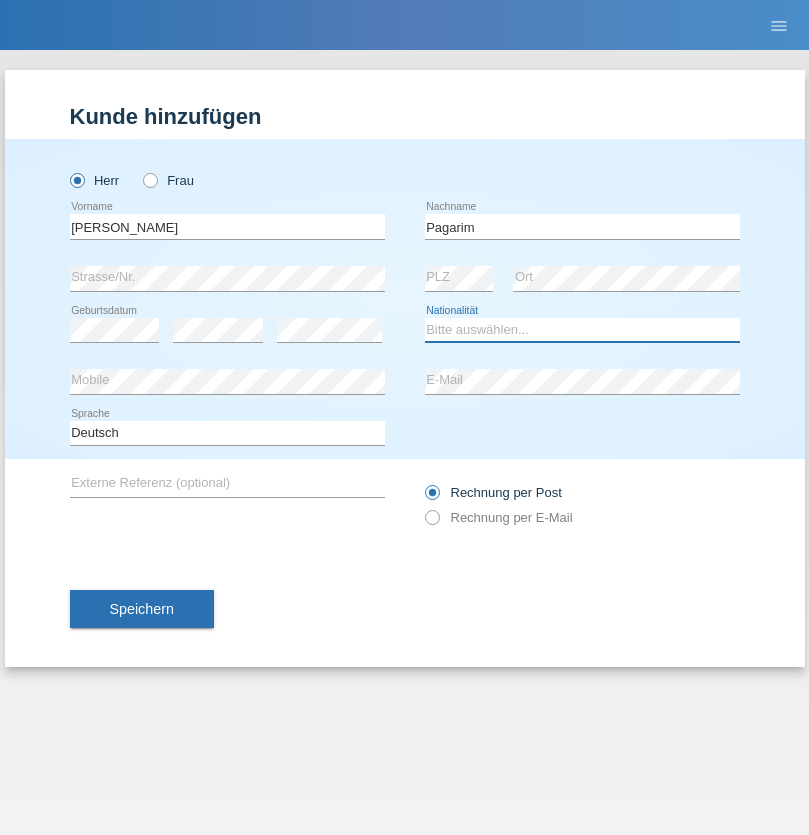 select on "CH" 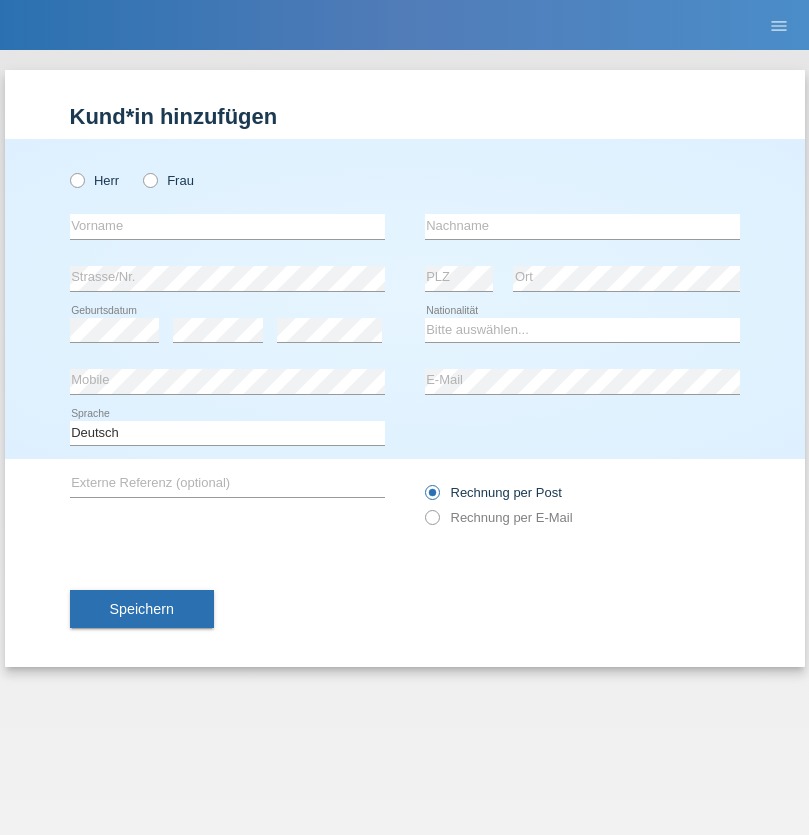scroll, scrollTop: 0, scrollLeft: 0, axis: both 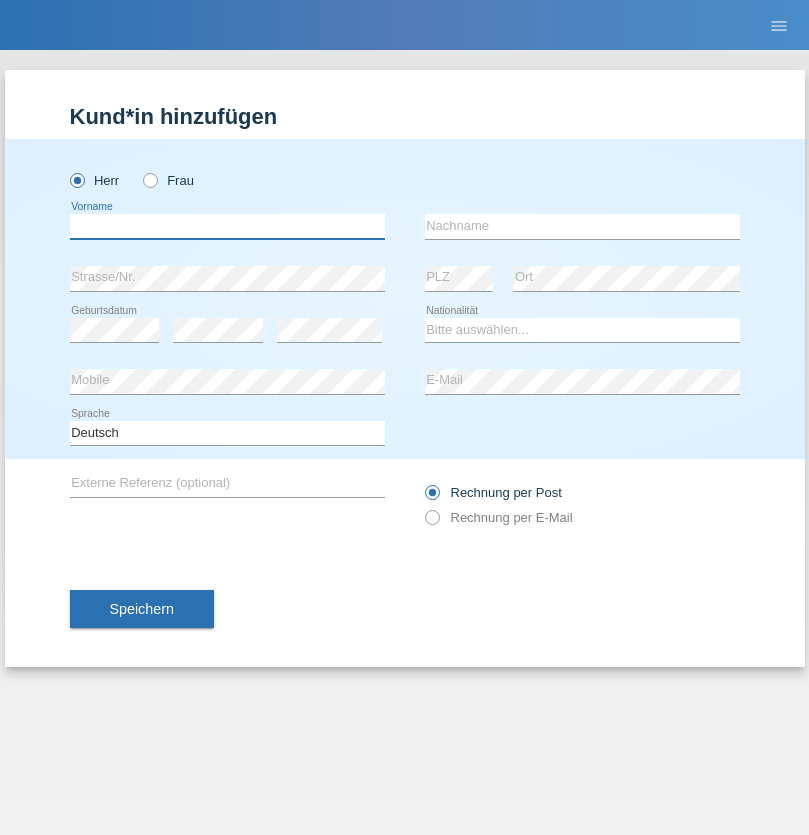 click at bounding box center [227, 226] 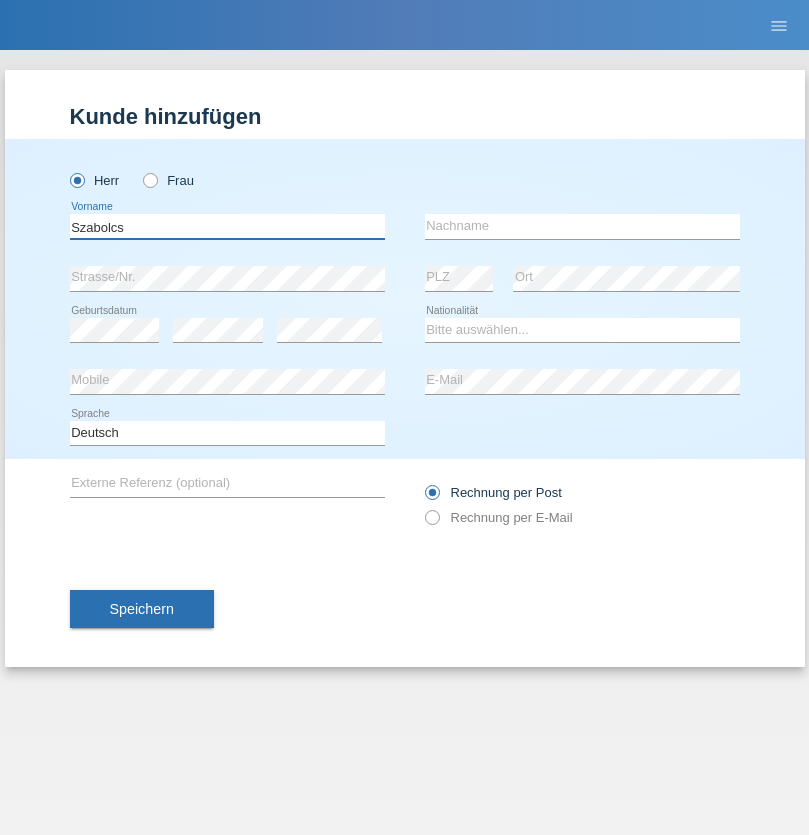 type on "Szabolcs" 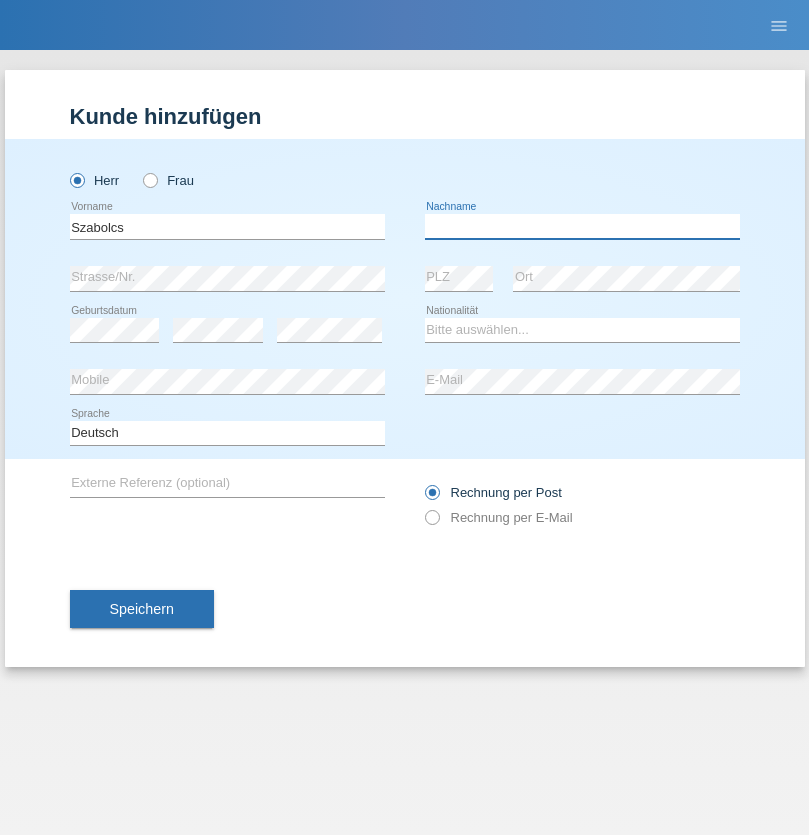 click at bounding box center [582, 226] 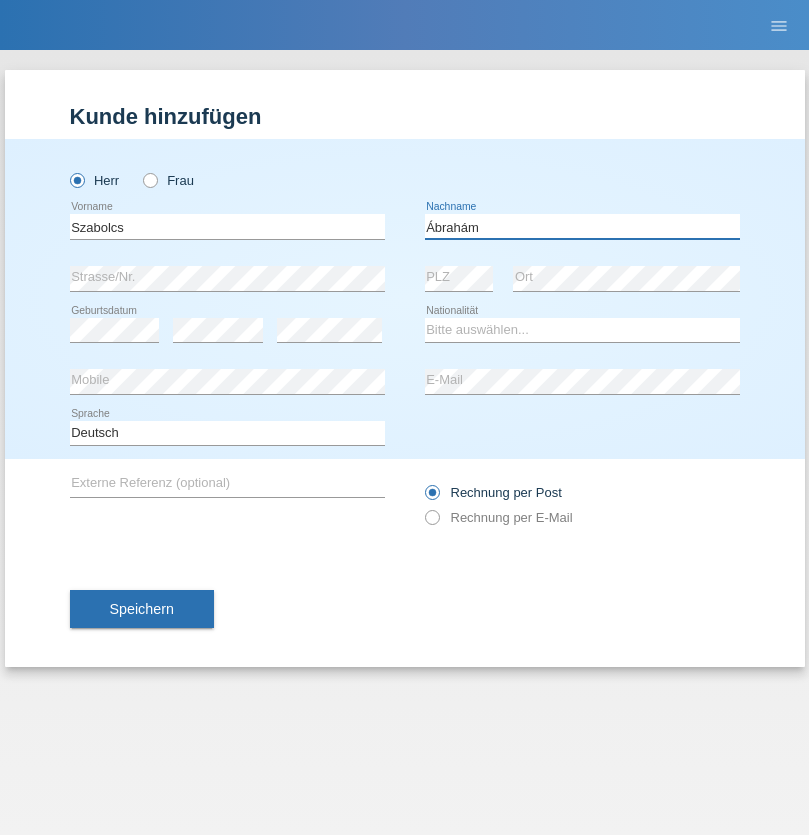 type on "Ábrahám" 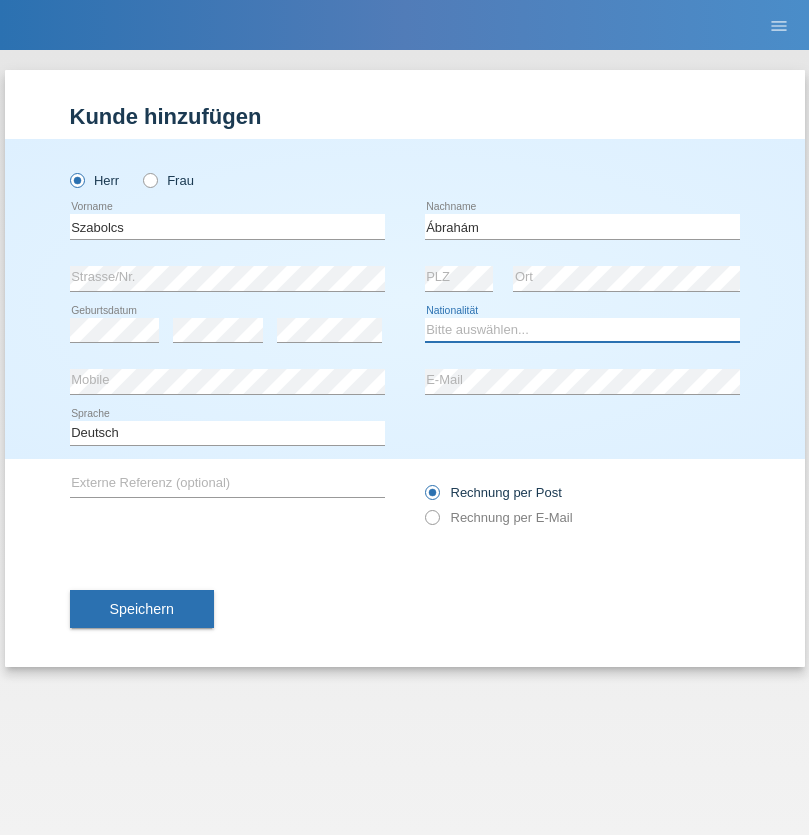 select on "HU" 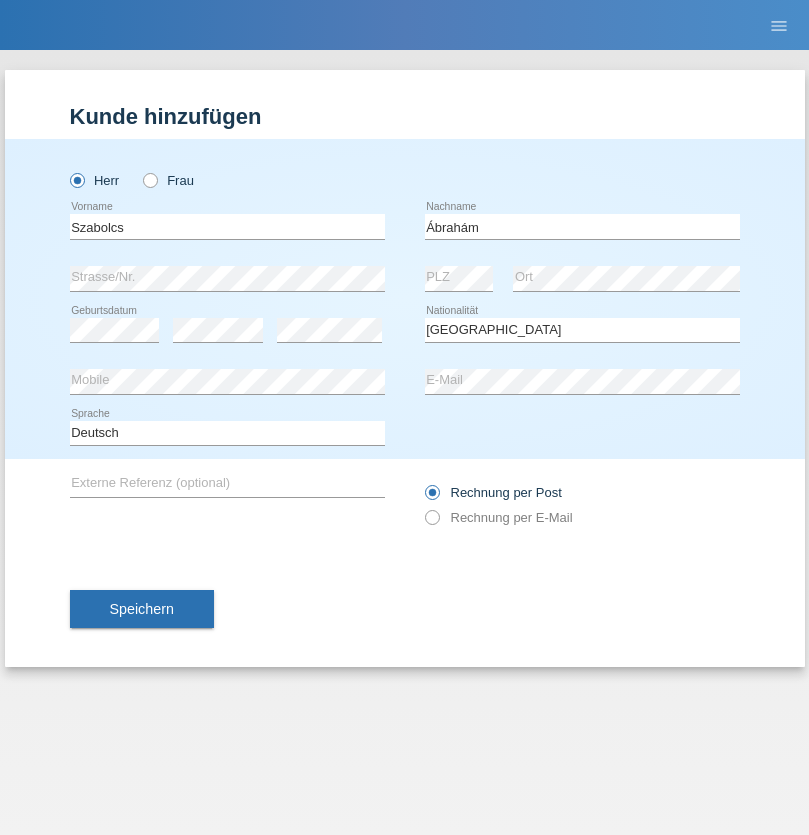select on "C" 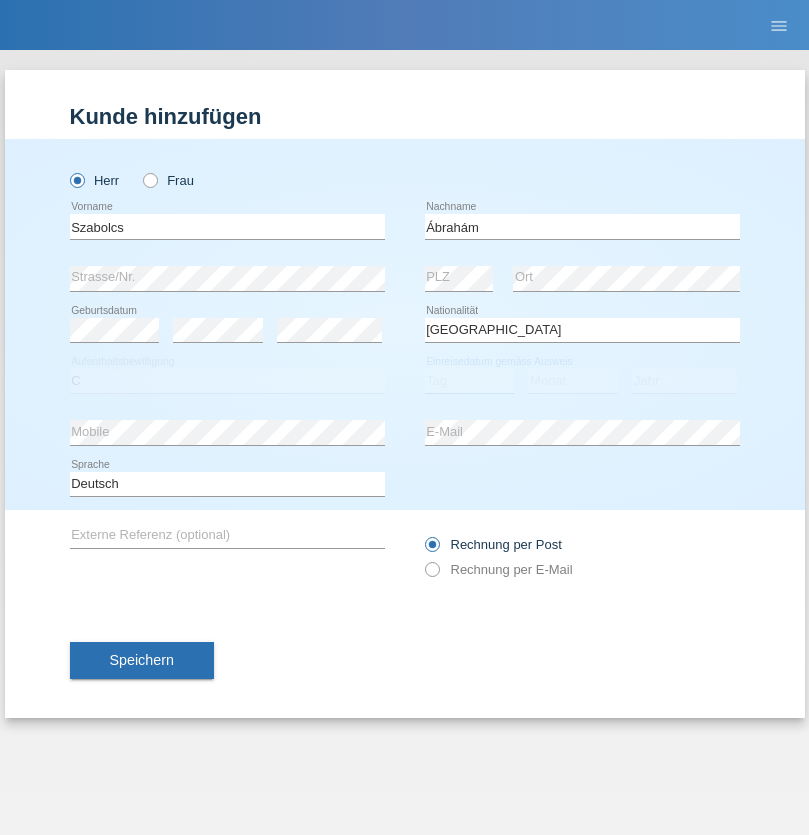 select on "09" 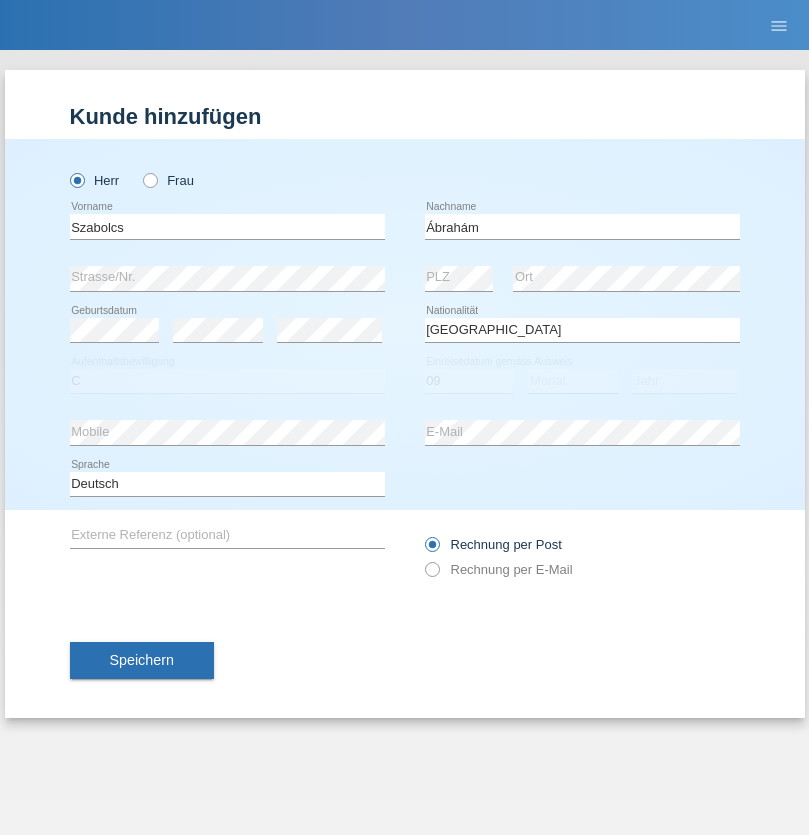 select on "12" 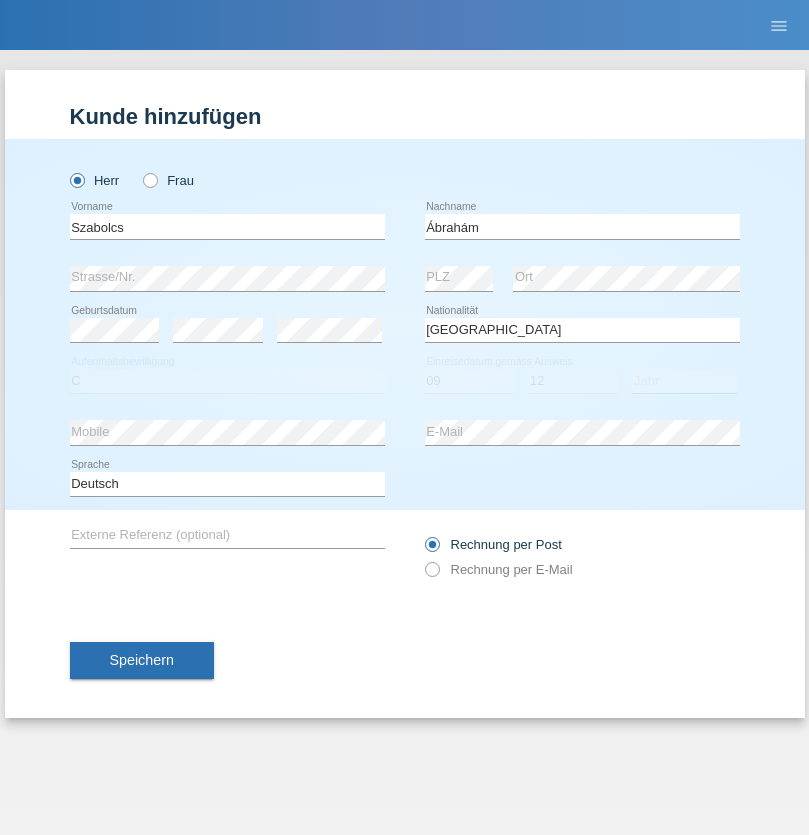select on "2021" 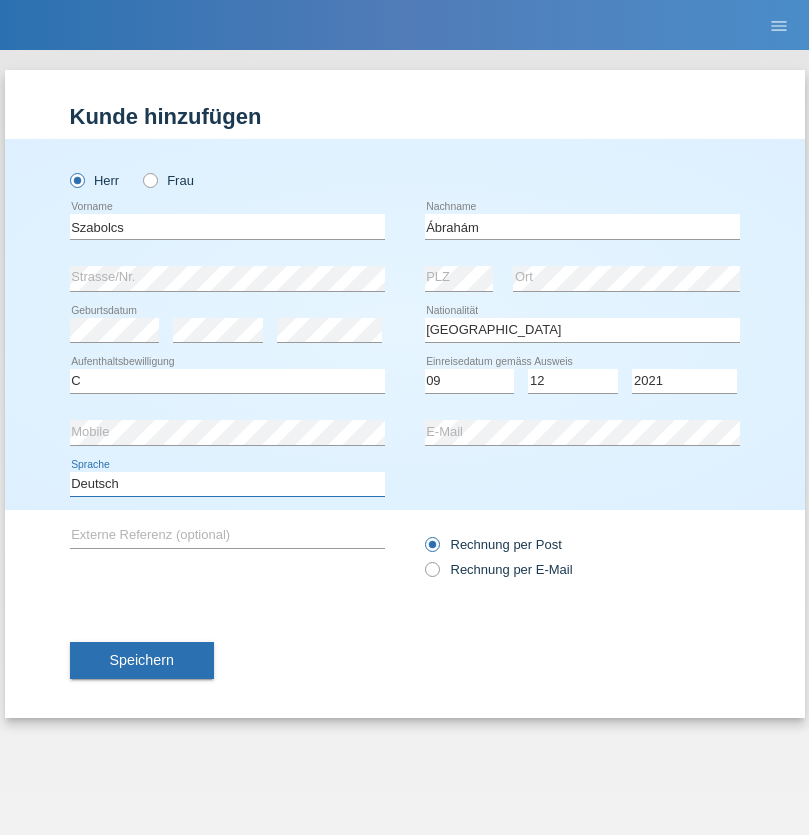 select on "en" 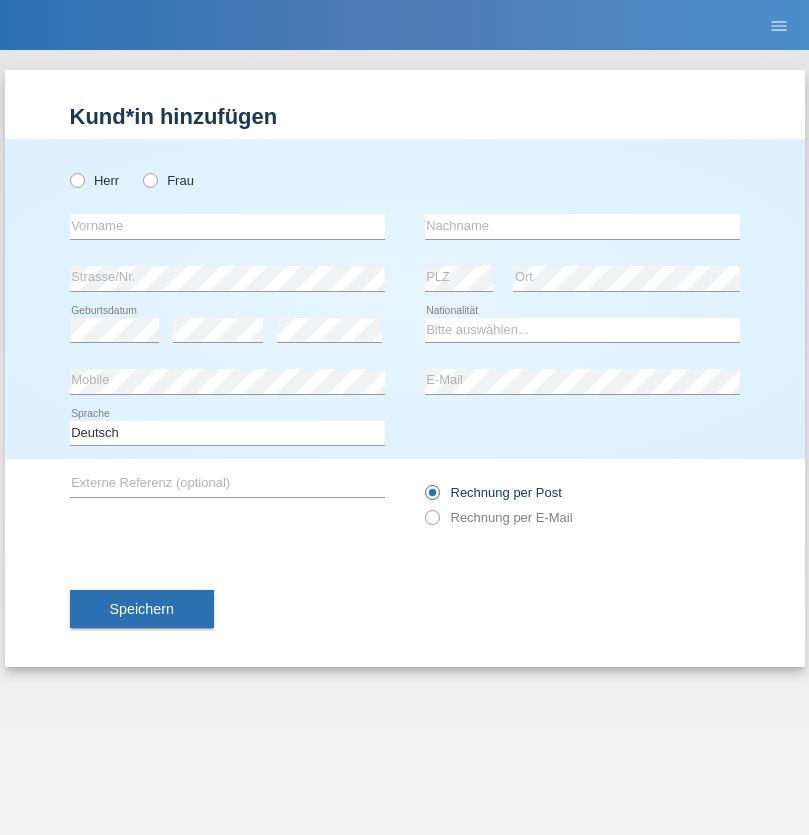 scroll, scrollTop: 0, scrollLeft: 0, axis: both 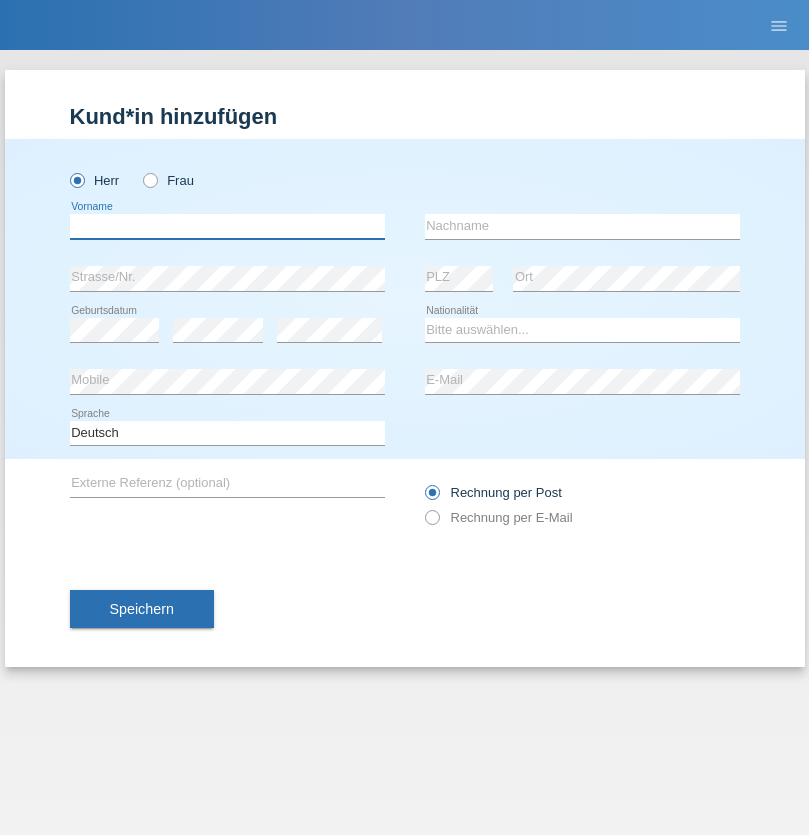 click at bounding box center [227, 226] 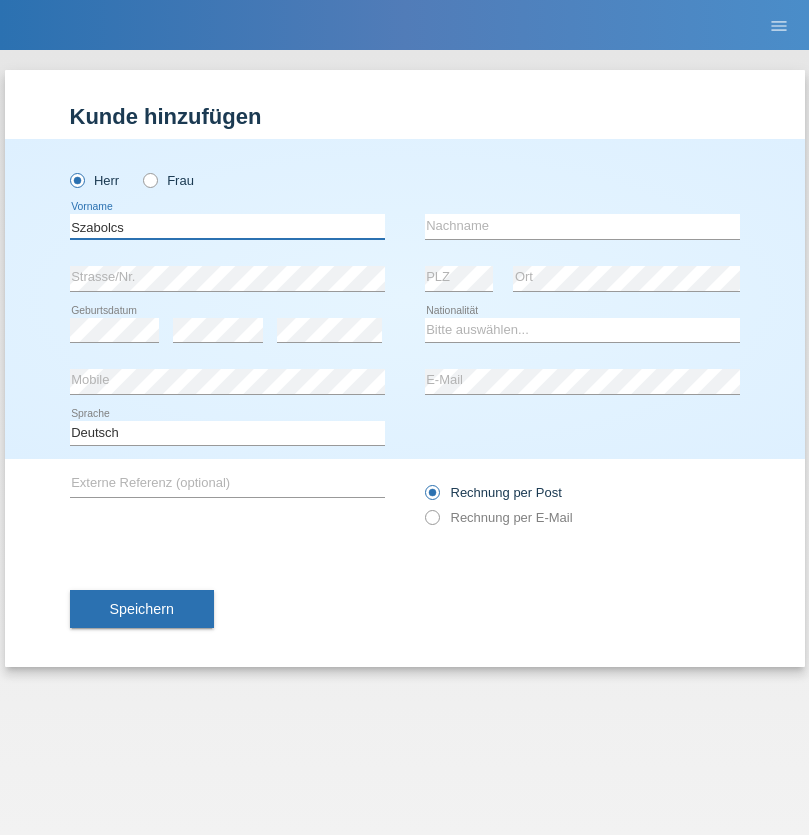 type on "Szabolcs" 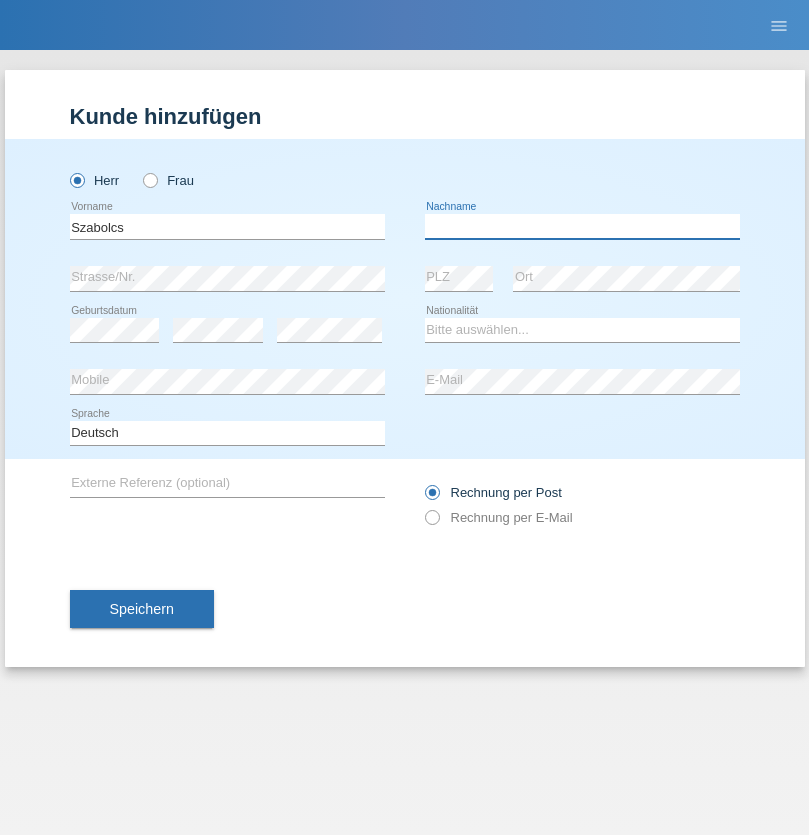 click at bounding box center (582, 226) 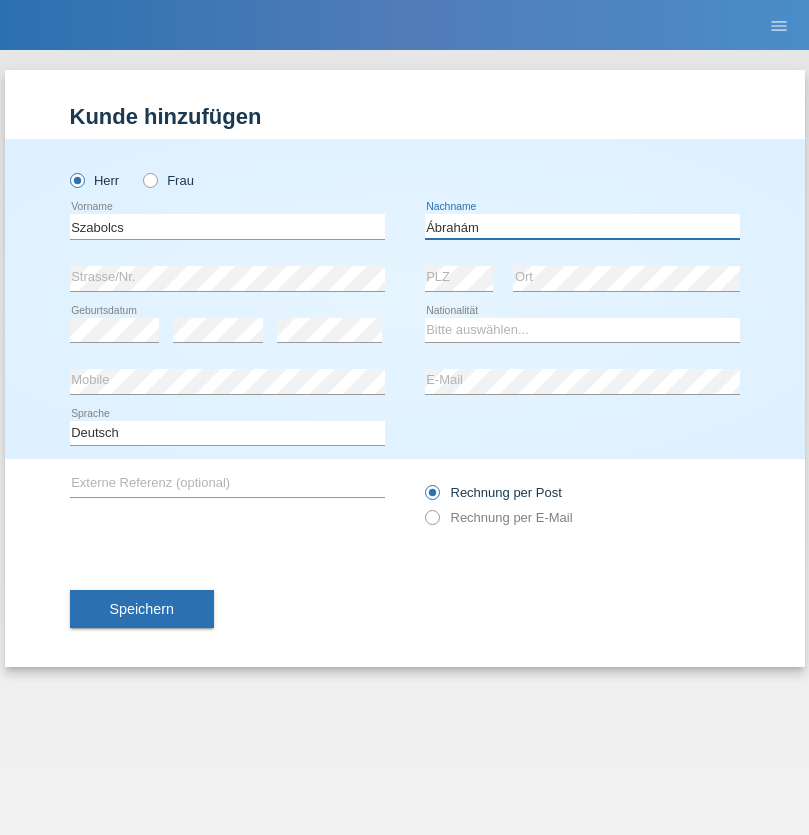 type on "Ábrahám" 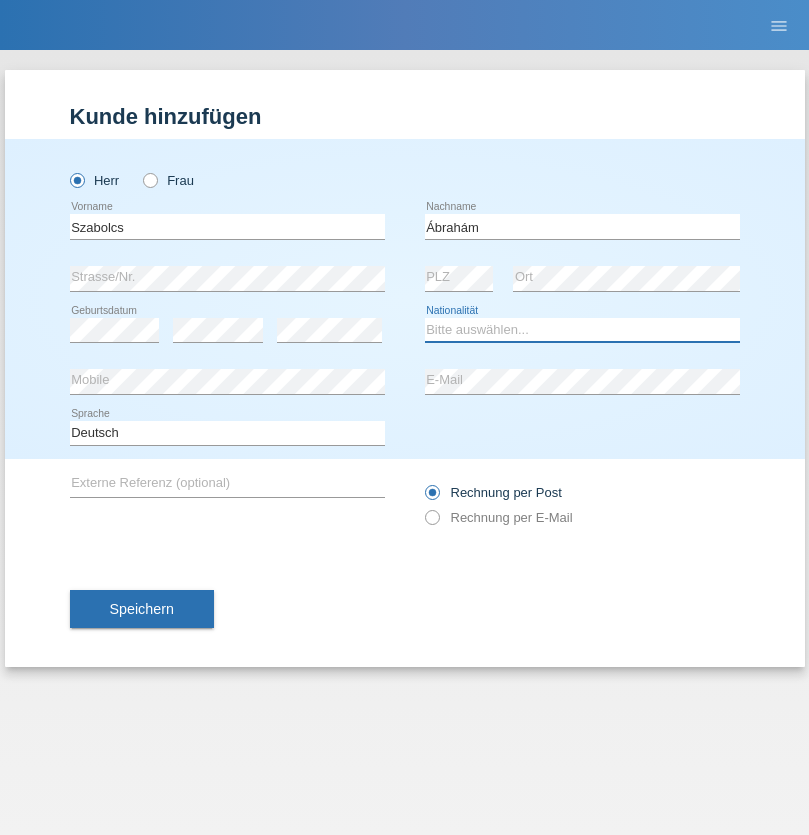 select on "HU" 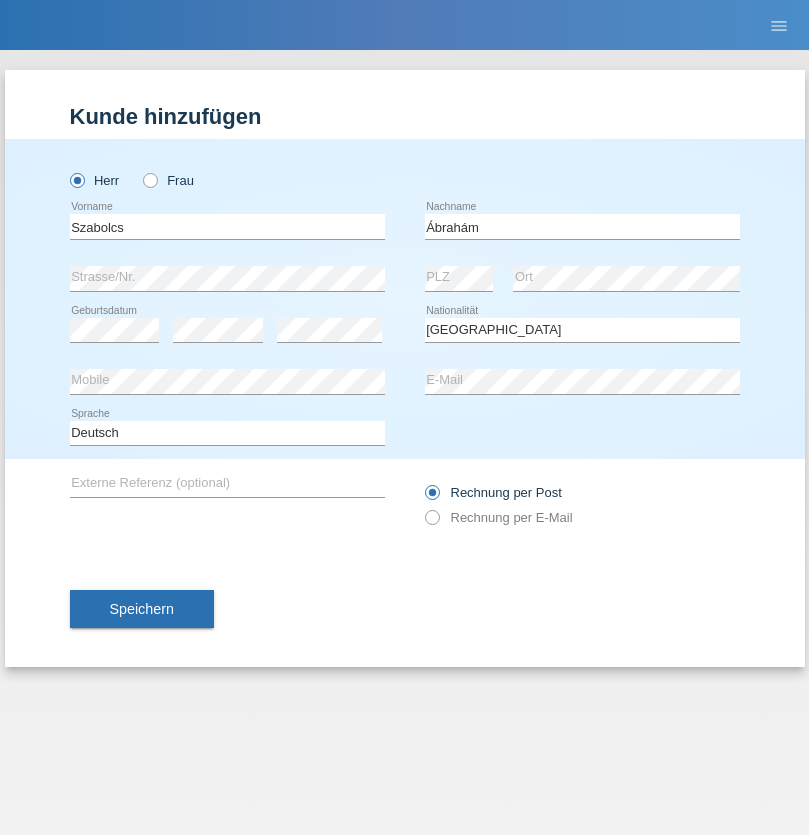 select on "C" 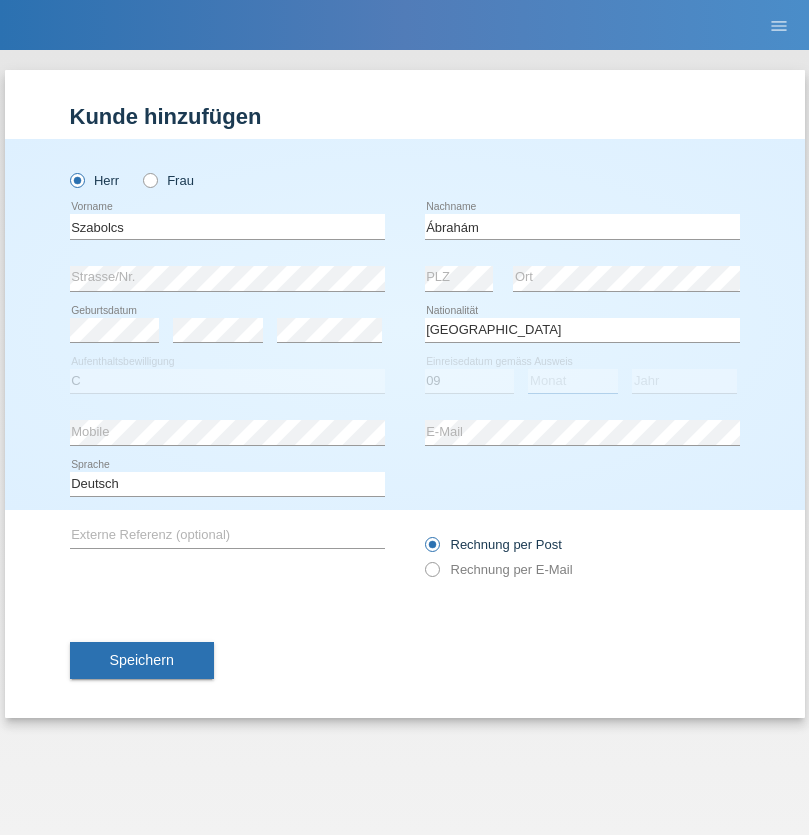 select on "12" 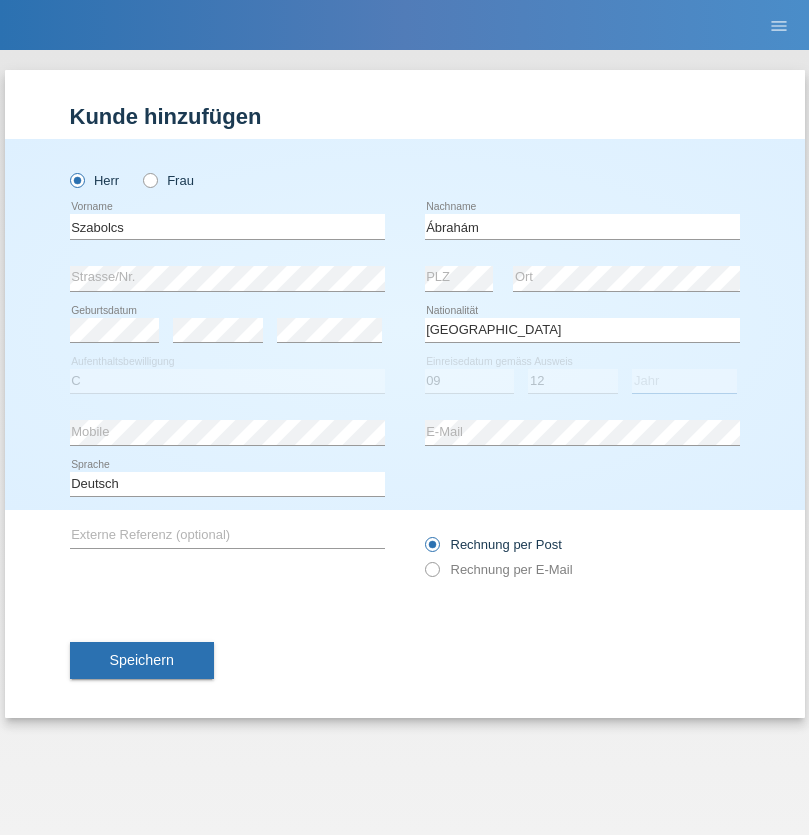 select on "2021" 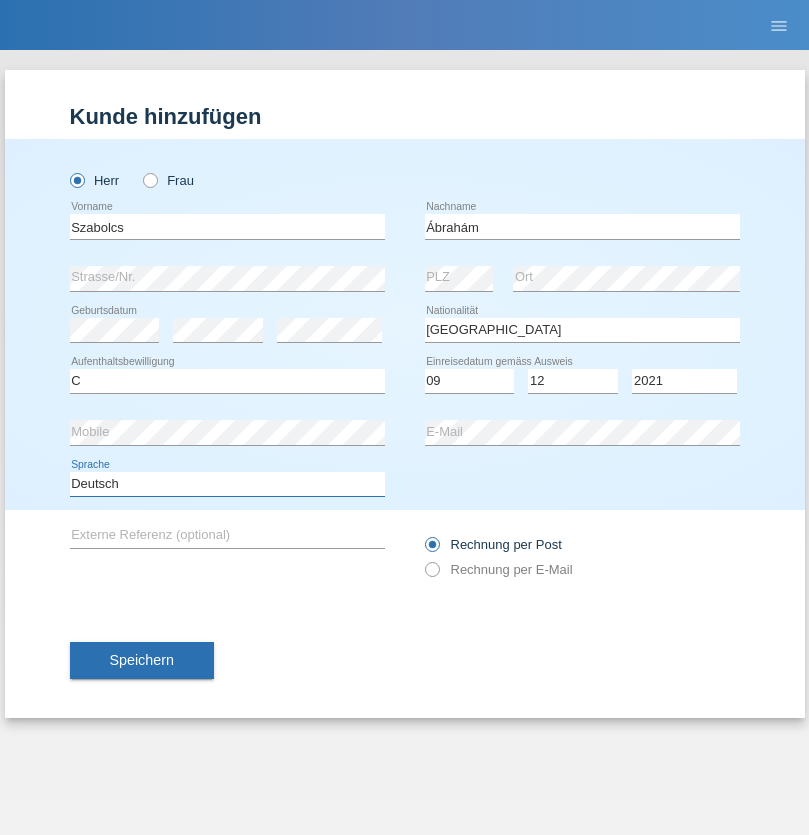 select on "en" 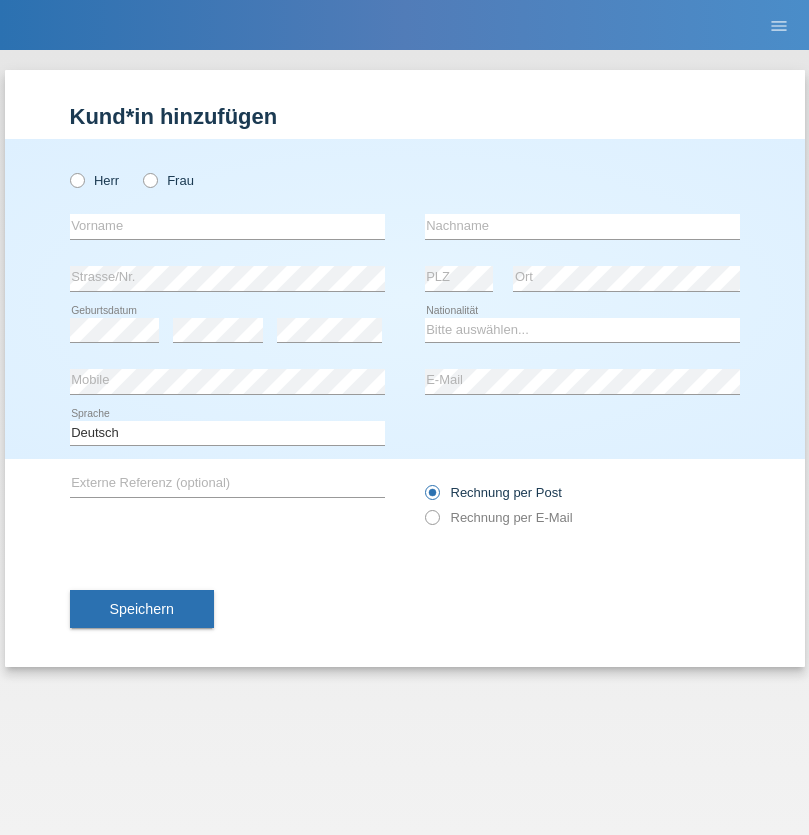 scroll, scrollTop: 0, scrollLeft: 0, axis: both 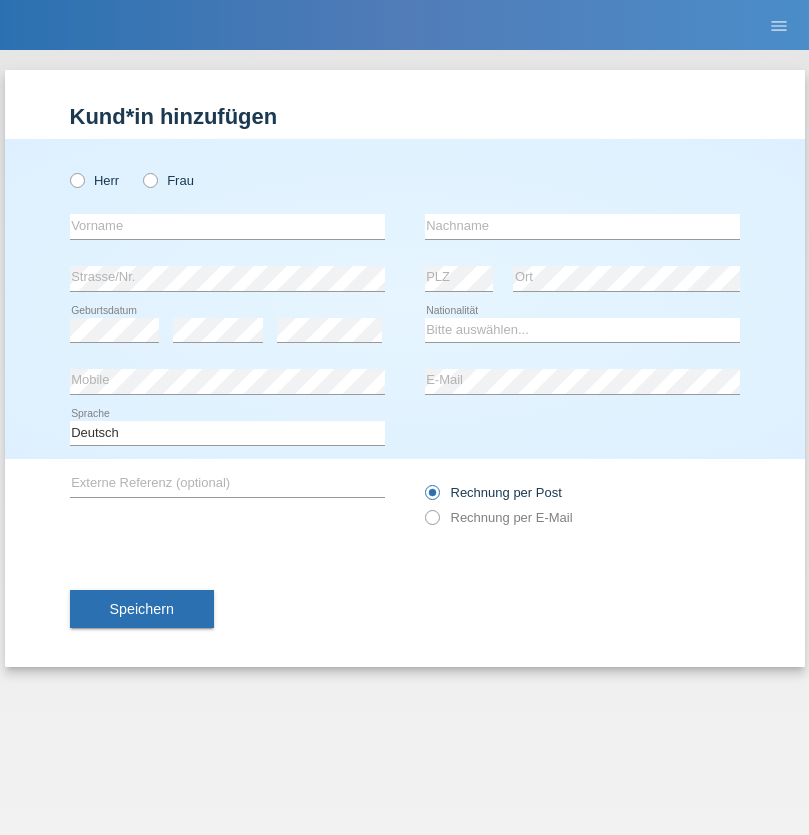radio on "true" 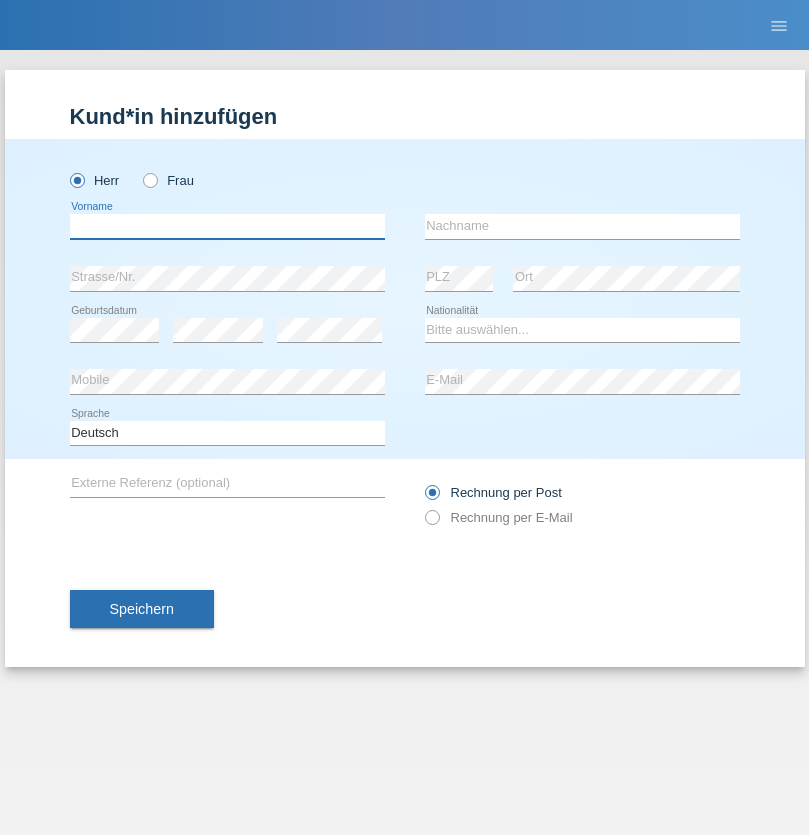 click at bounding box center [227, 226] 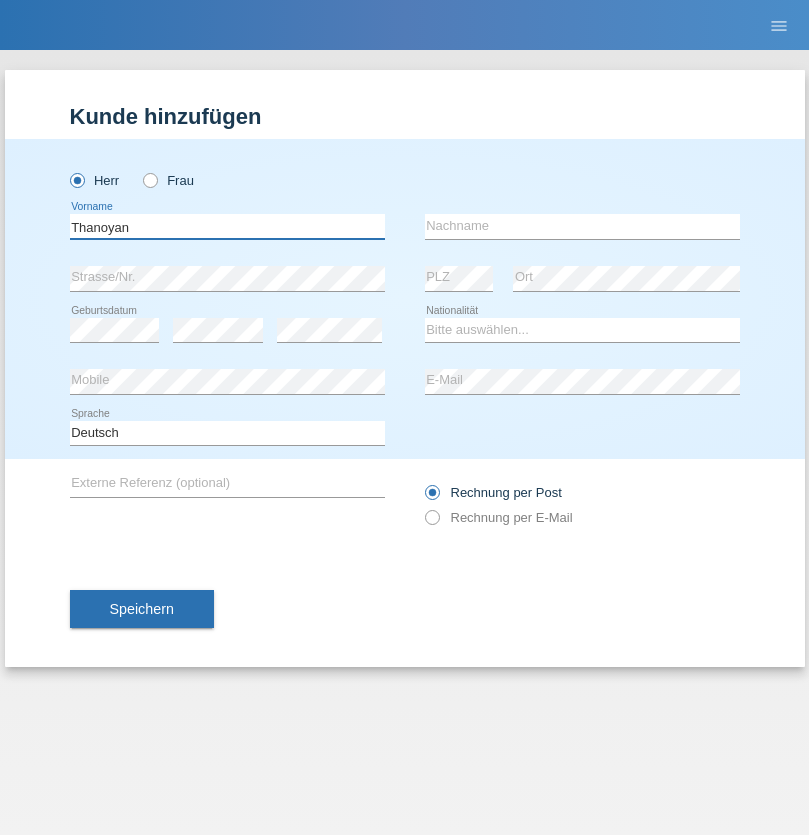 type on "Thanoyan" 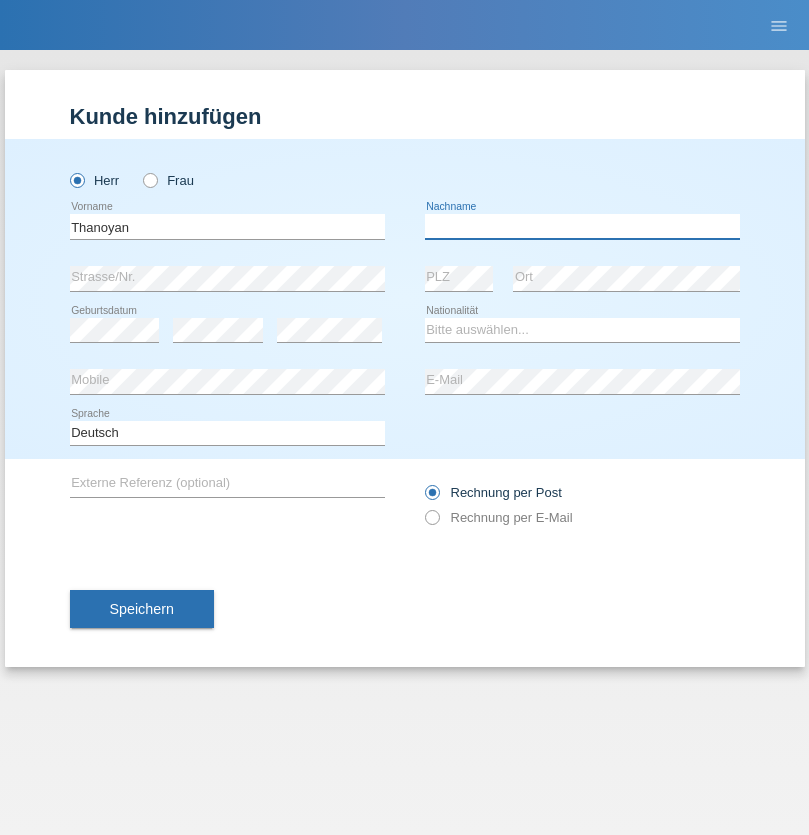 click at bounding box center (582, 226) 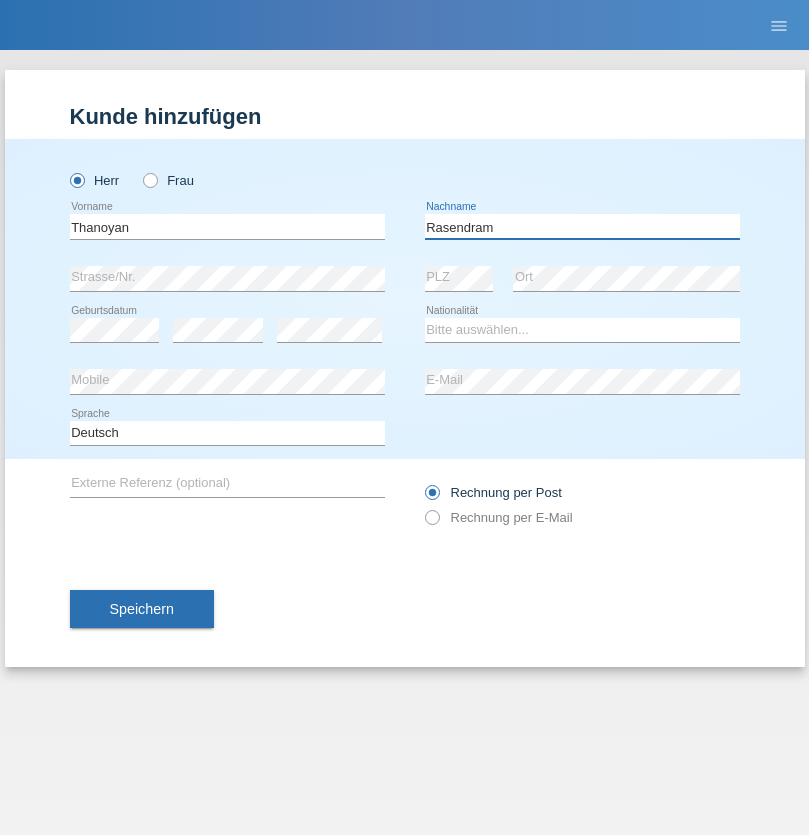 type on "Rasendram" 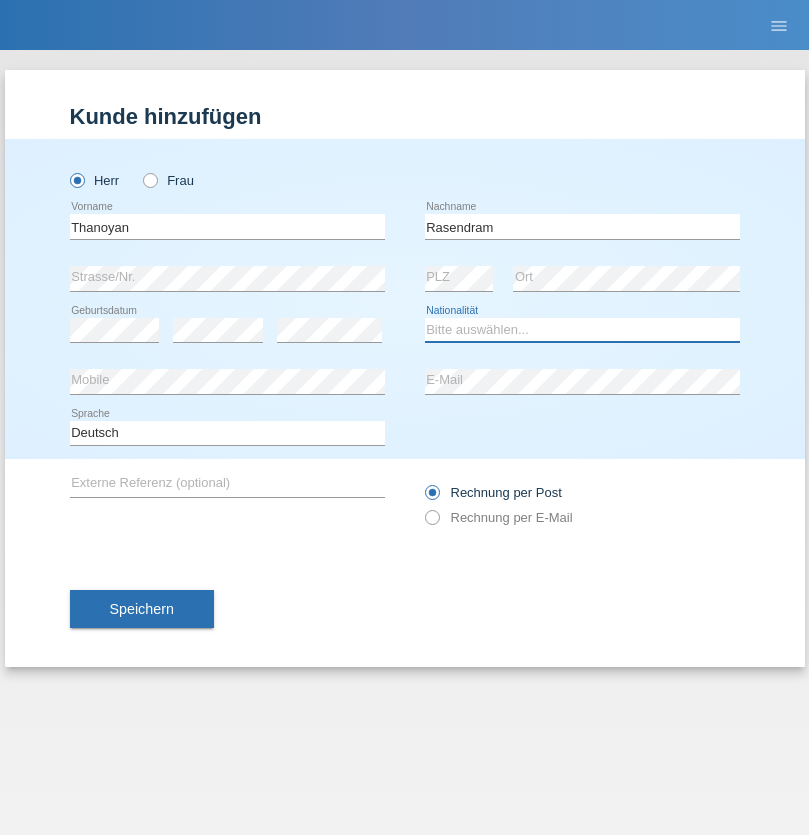 select on "LK" 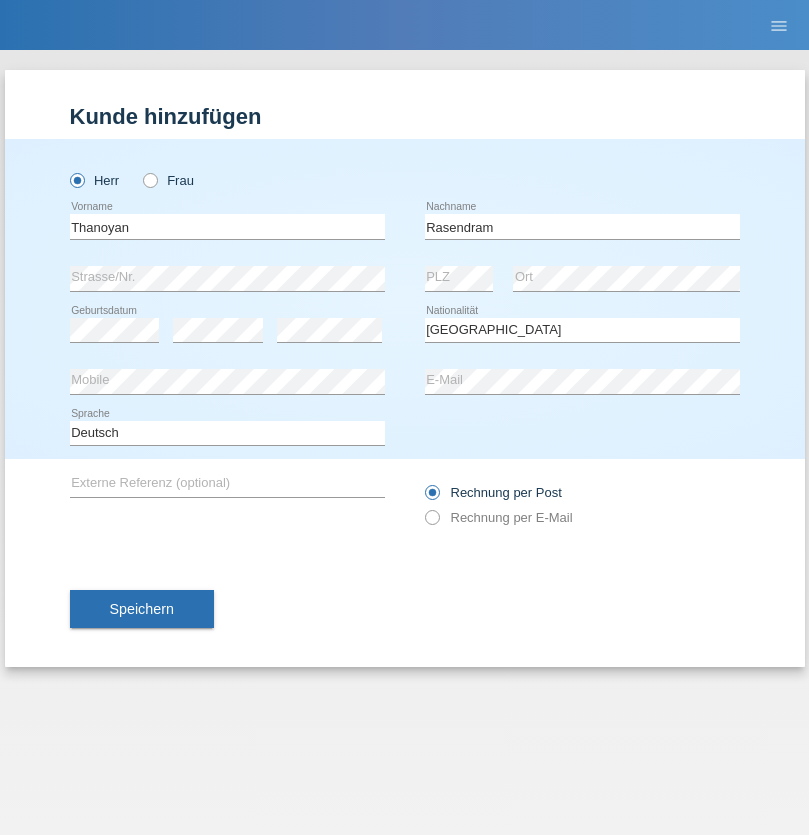 select on "C" 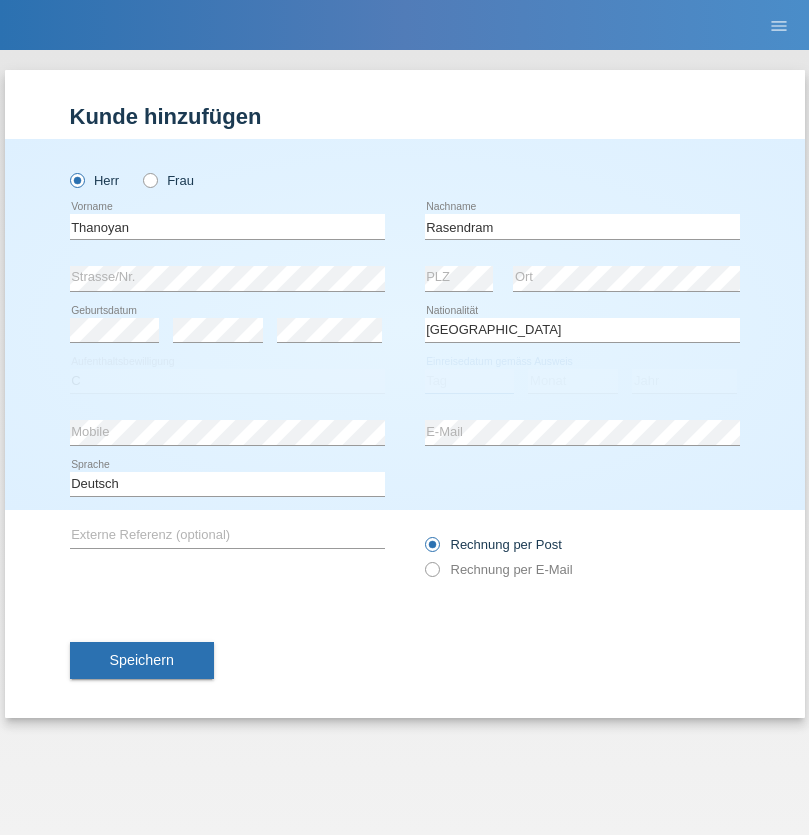 select on "23" 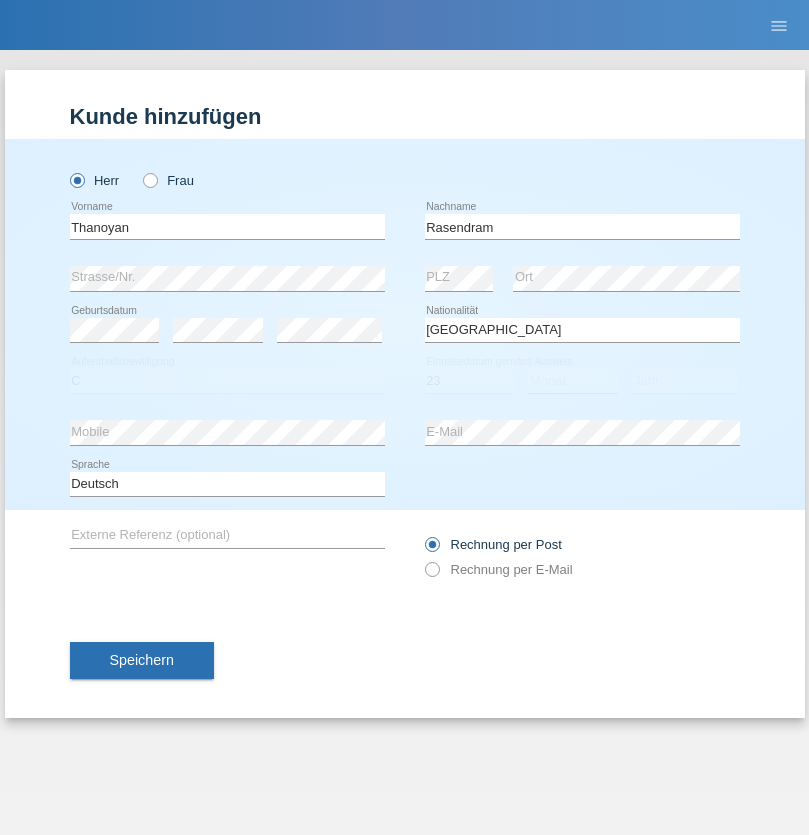 select on "02" 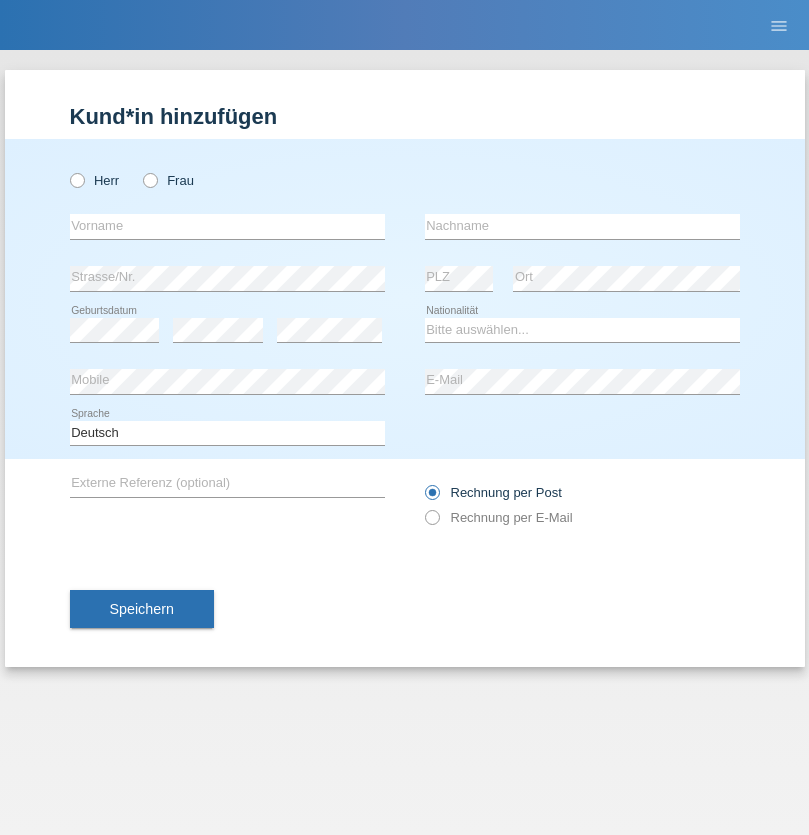 scroll, scrollTop: 0, scrollLeft: 0, axis: both 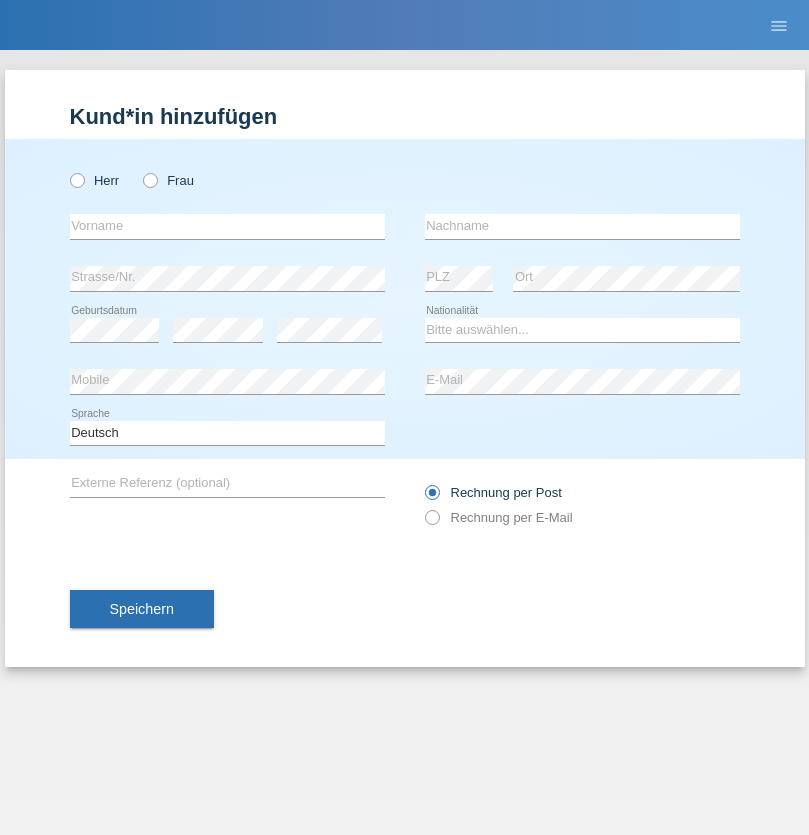 radio on "true" 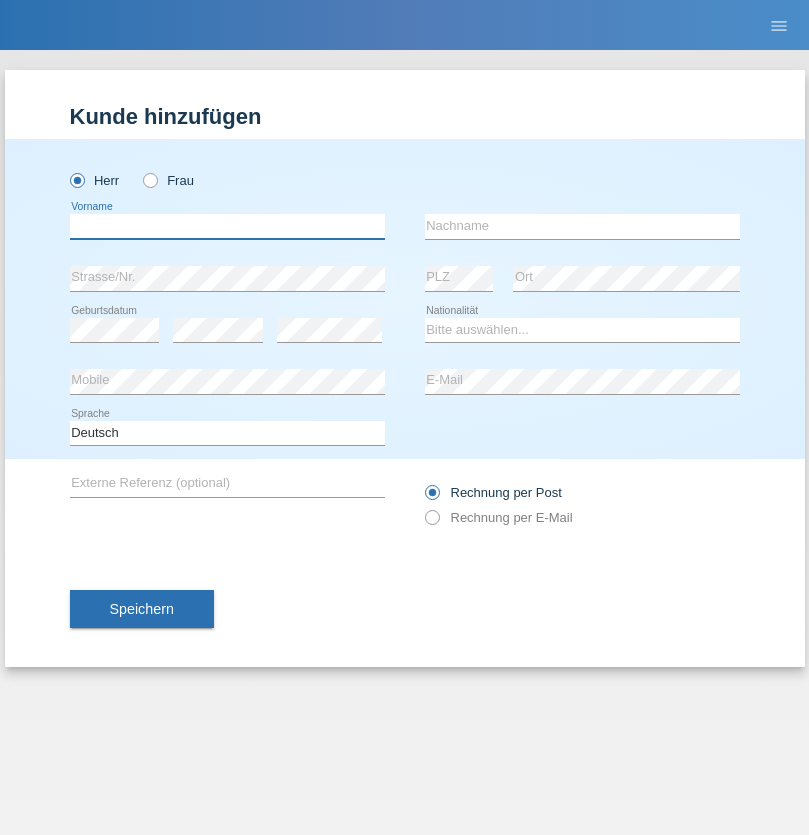 click at bounding box center (227, 226) 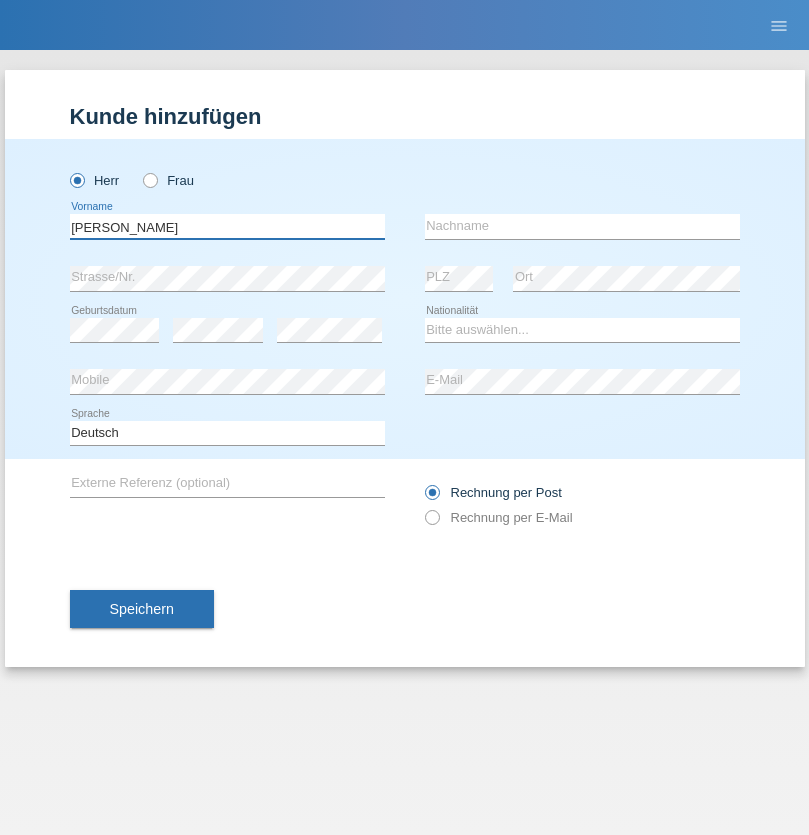 type on "[PERSON_NAME]" 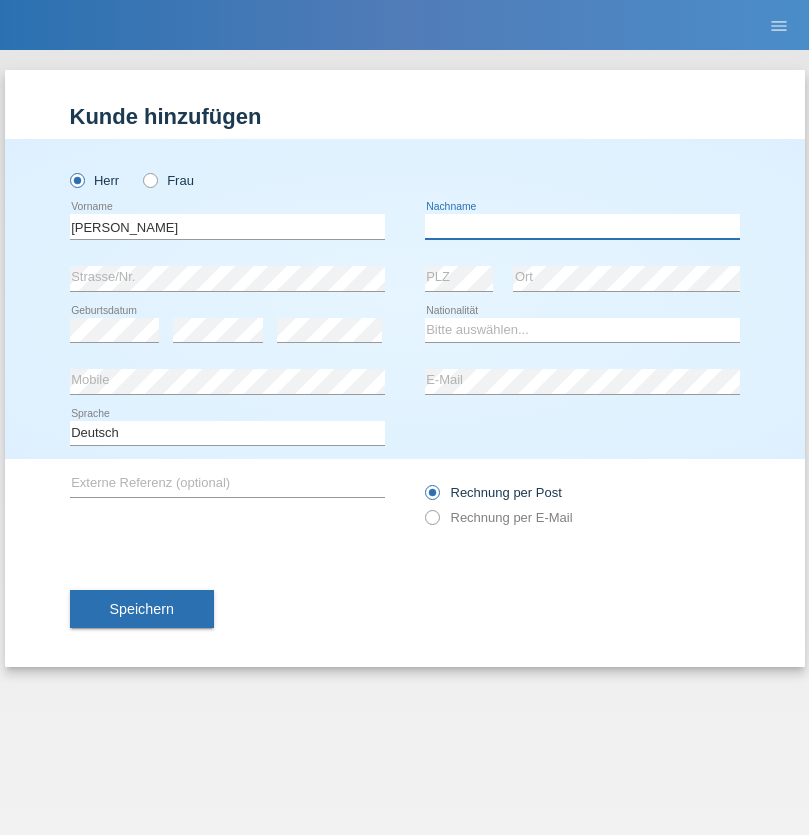 click at bounding box center (582, 226) 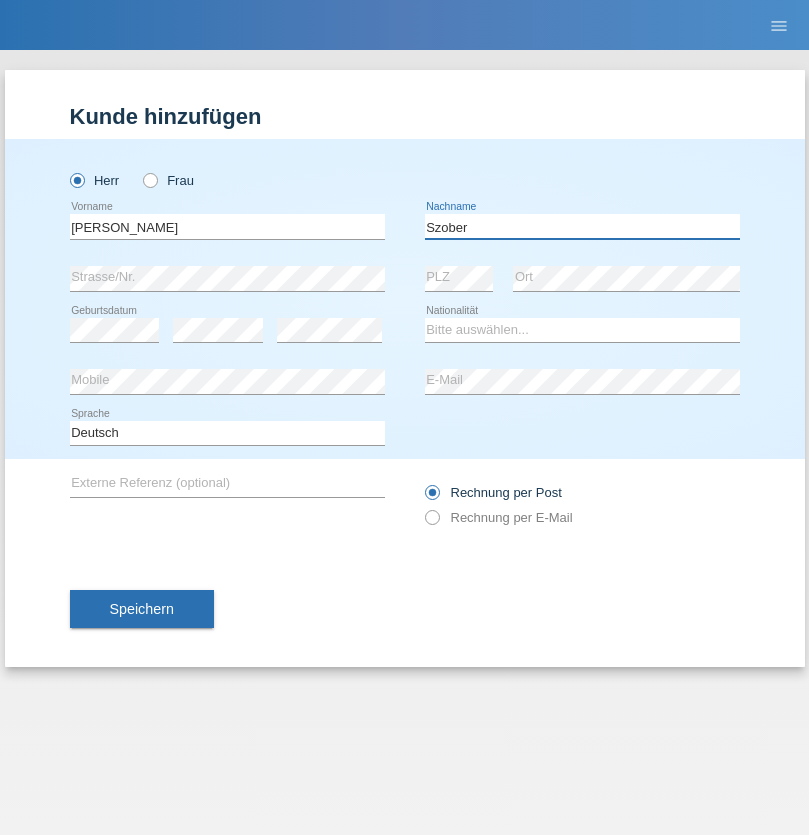 type on "Szober" 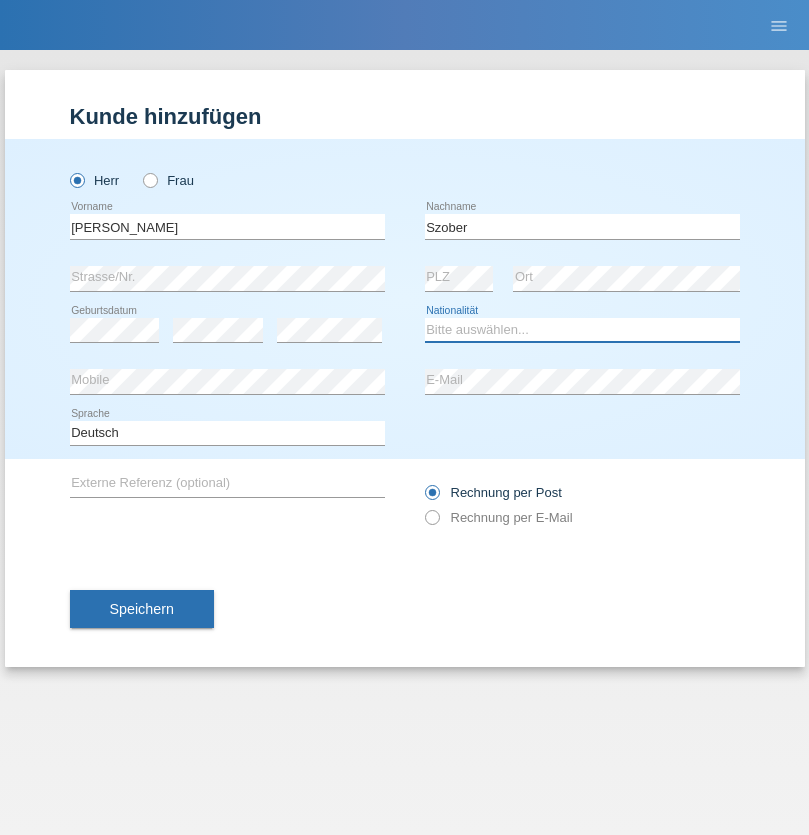 select on "PL" 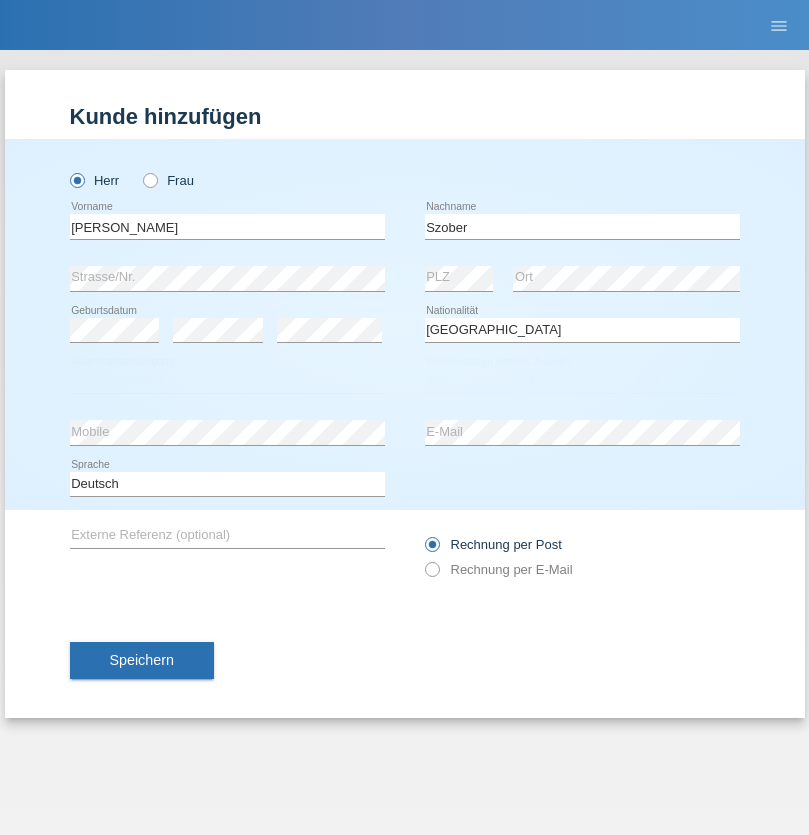 select on "C" 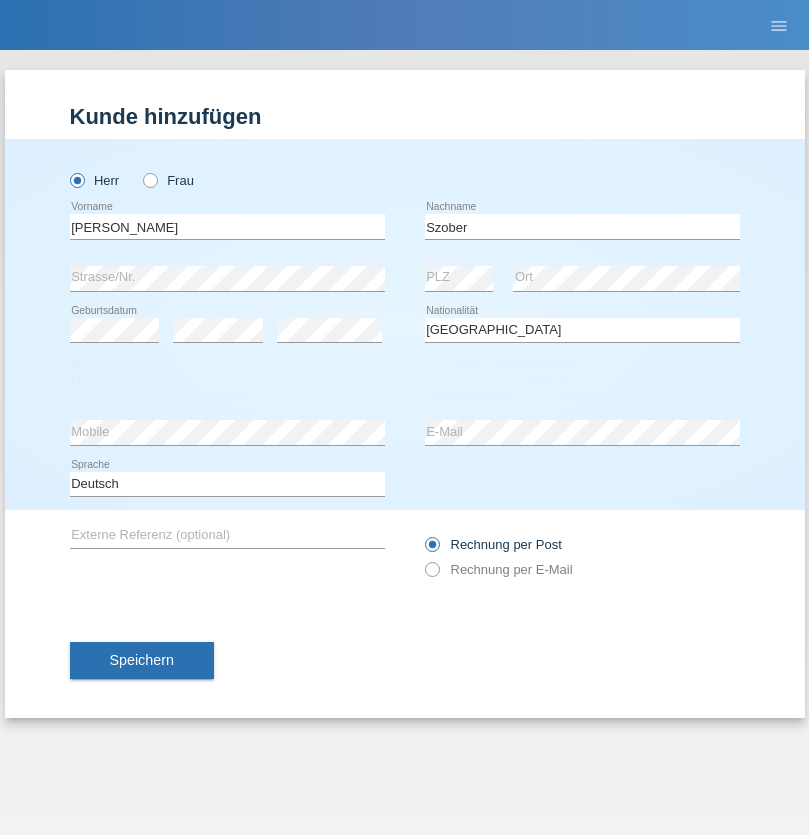 select on "01" 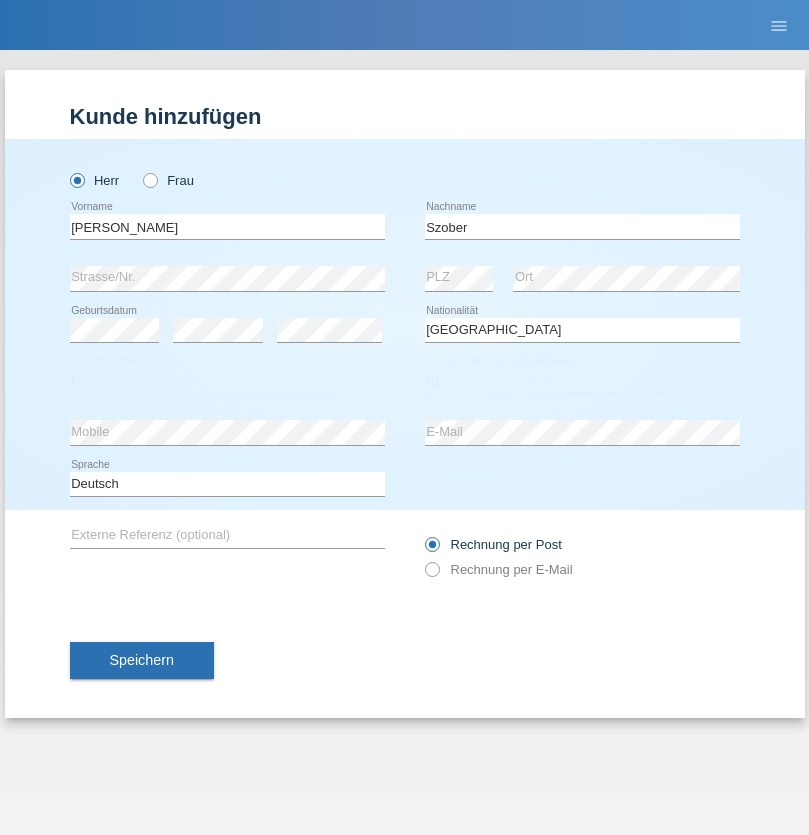 select on "05" 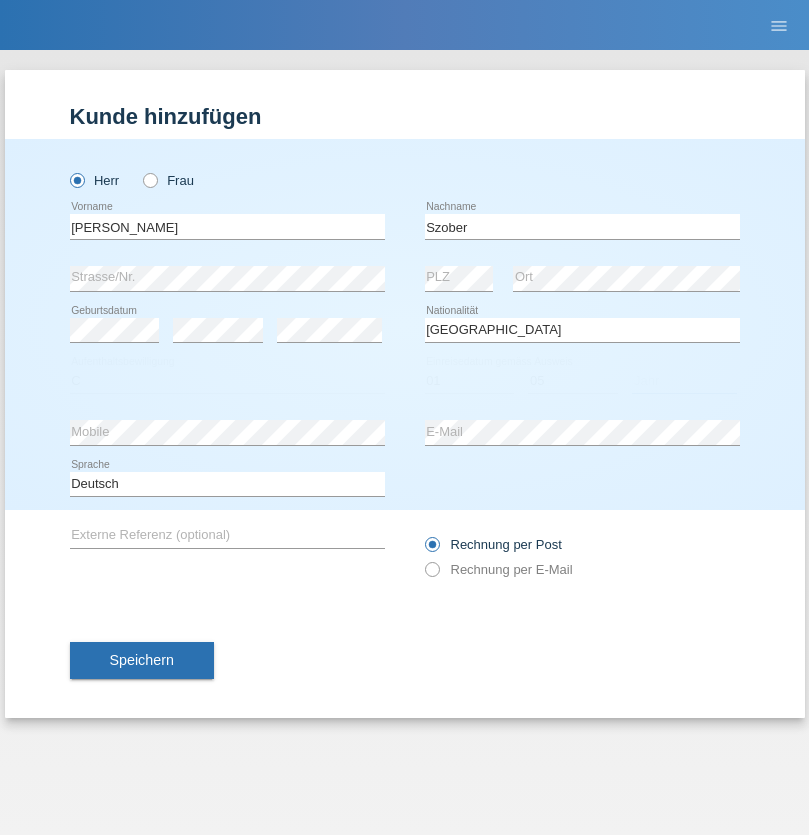 select on "2021" 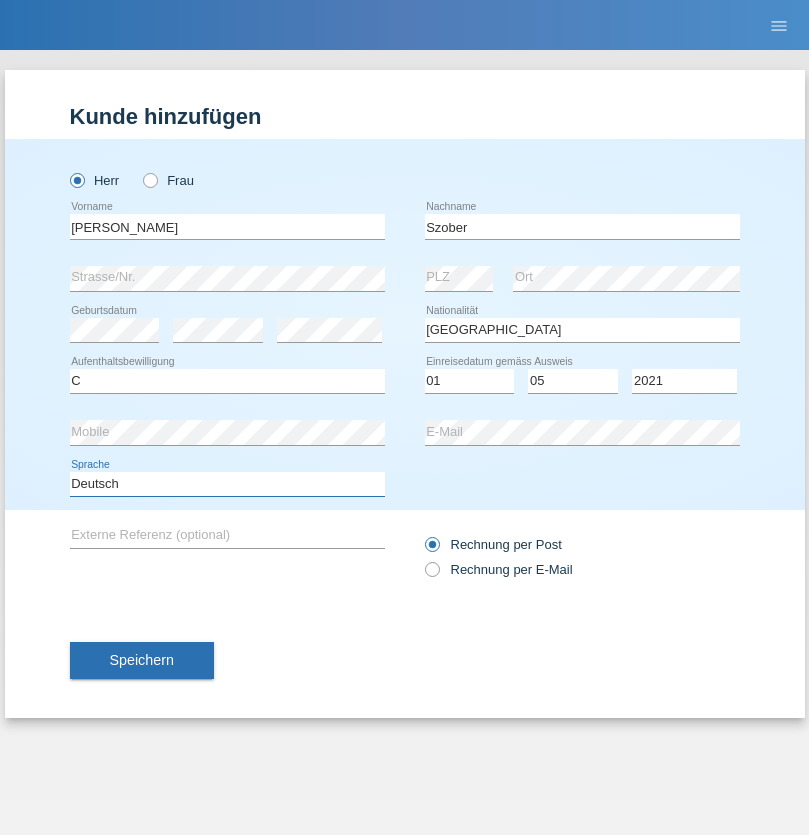 select on "en" 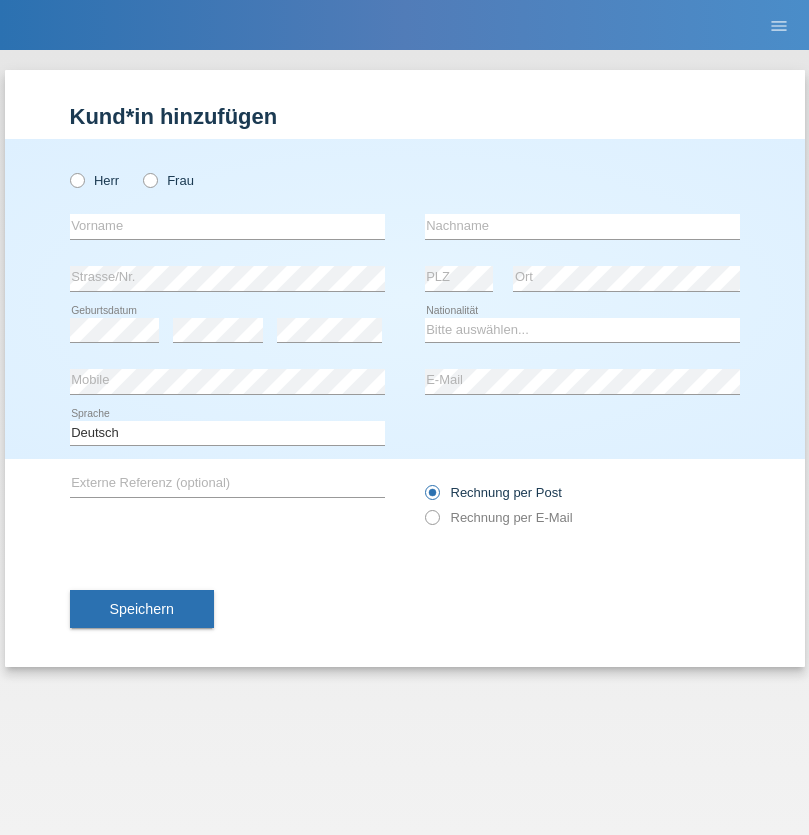 scroll, scrollTop: 0, scrollLeft: 0, axis: both 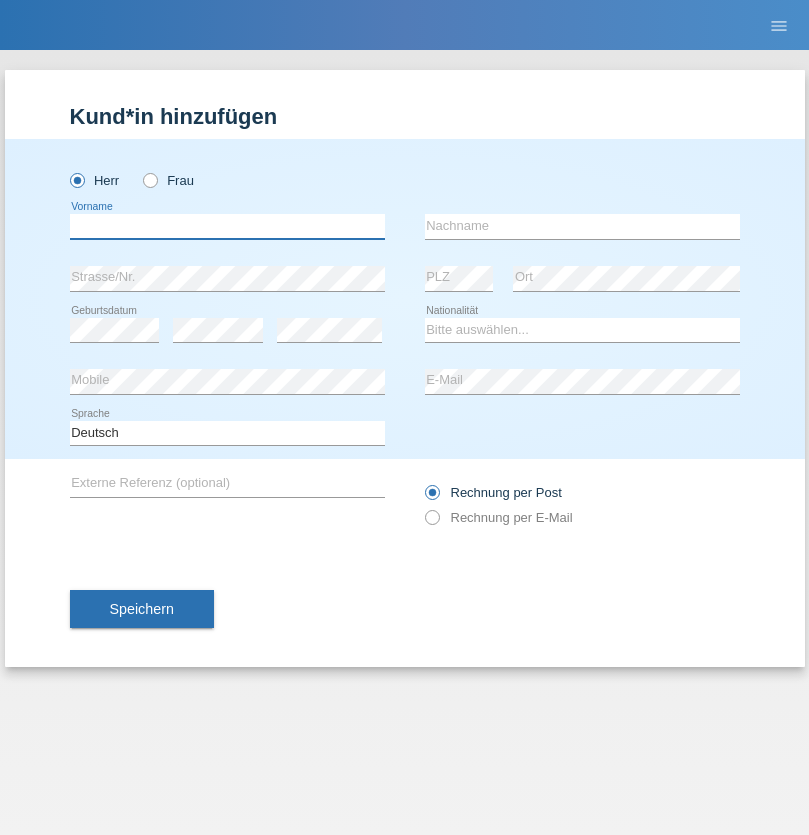 click at bounding box center (227, 226) 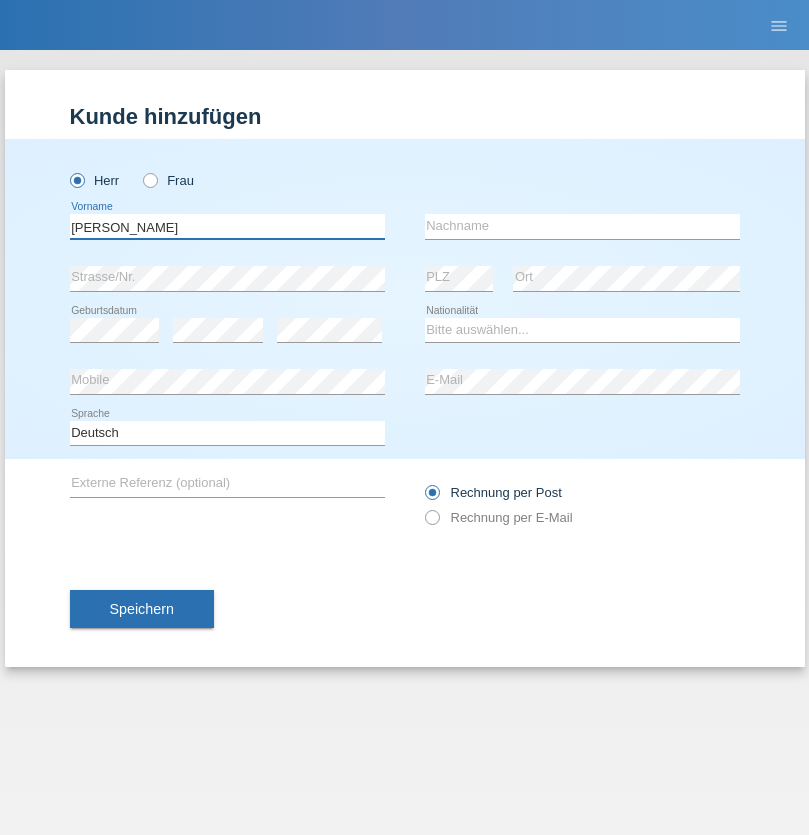 type on "[PERSON_NAME]" 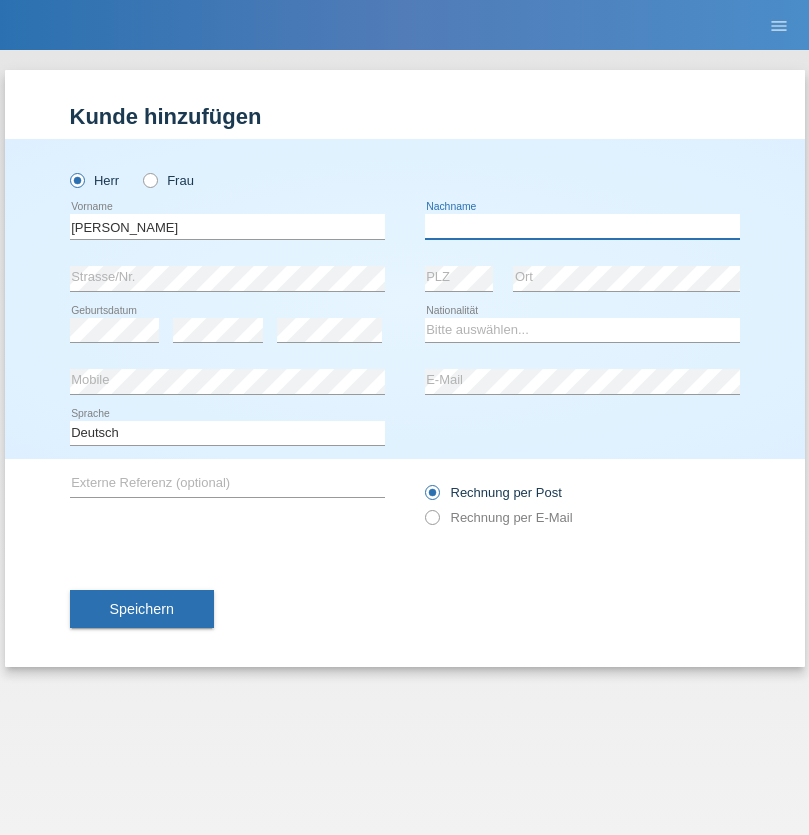 click at bounding box center (582, 226) 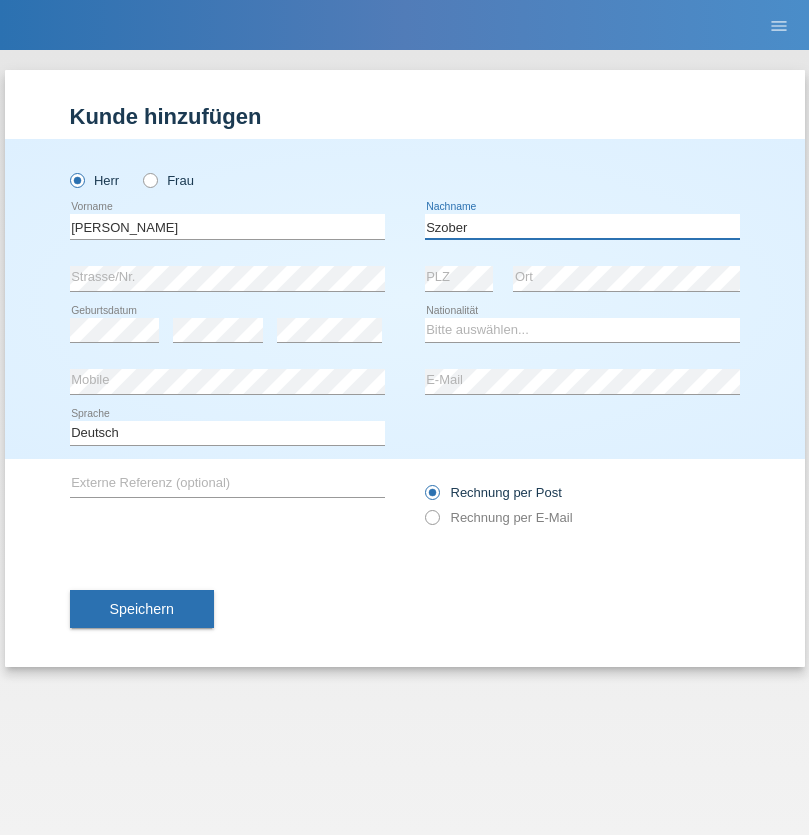 type on "Szober" 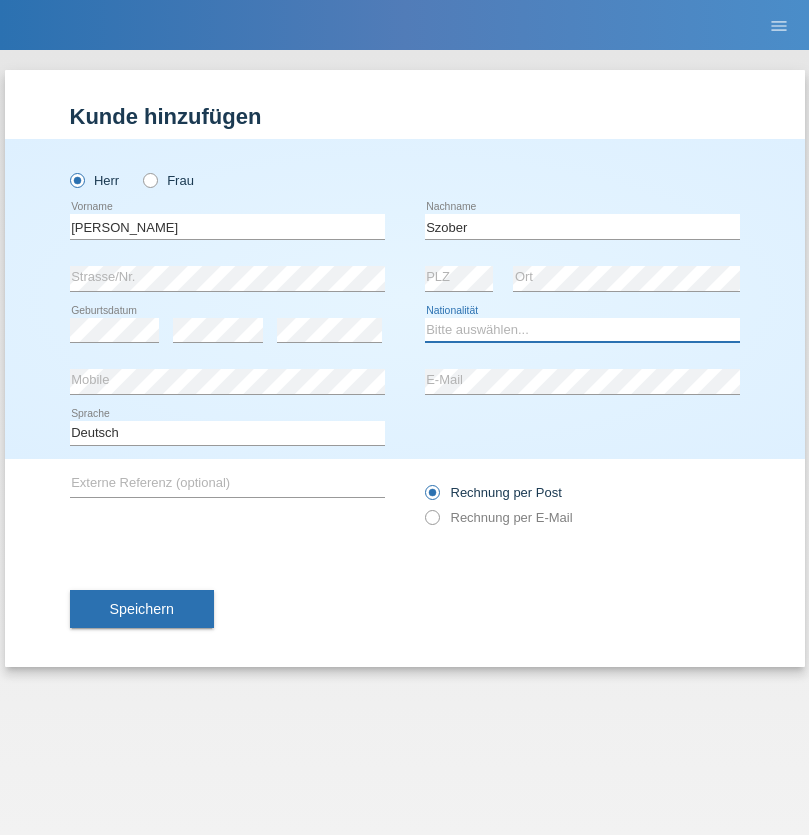 select on "PL" 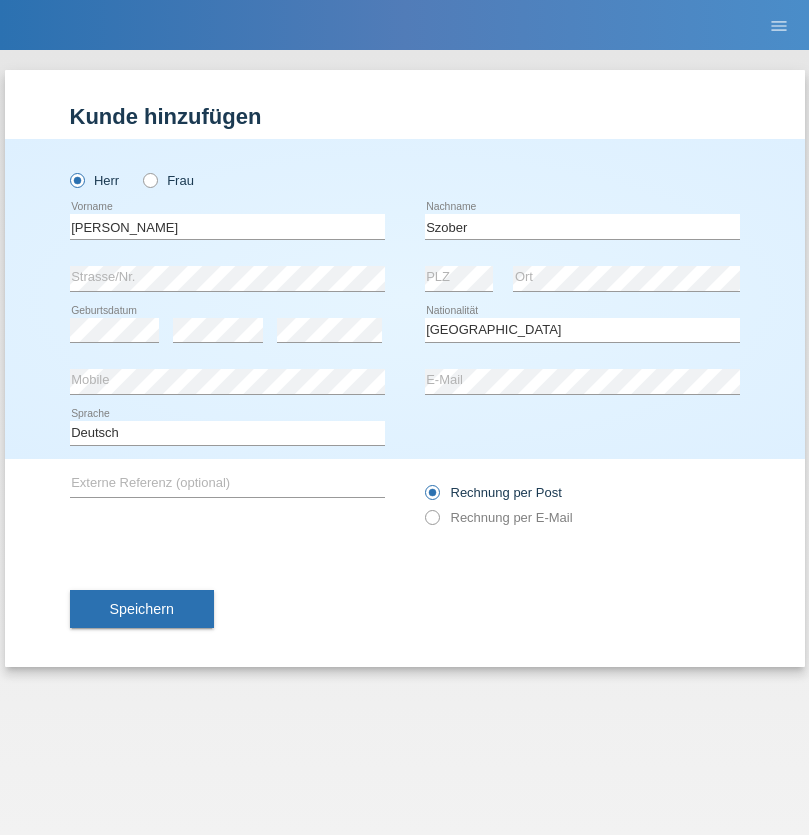 select on "C" 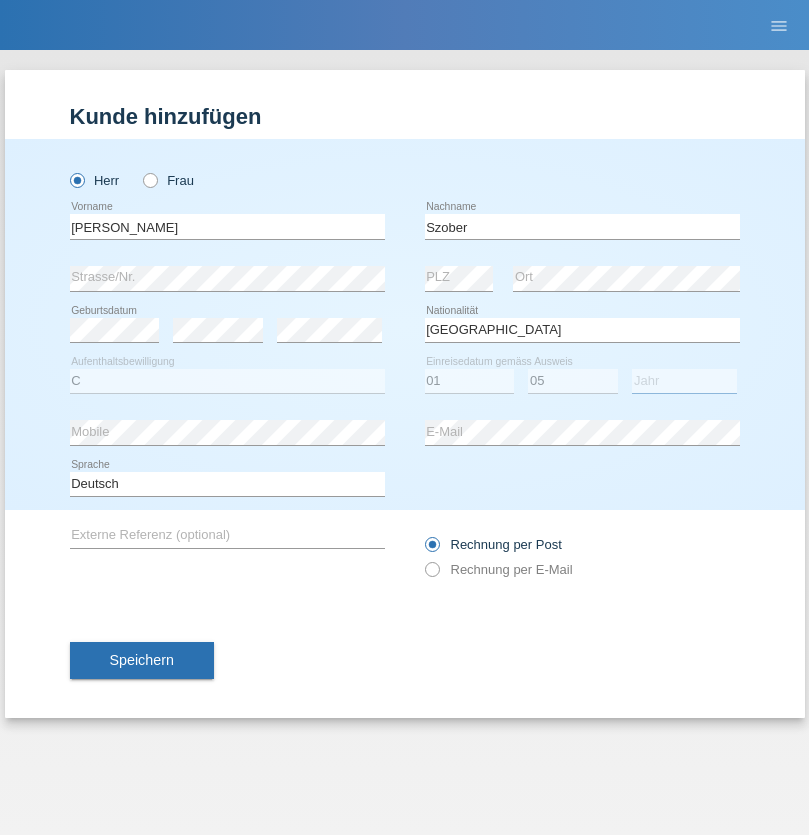 select on "2021" 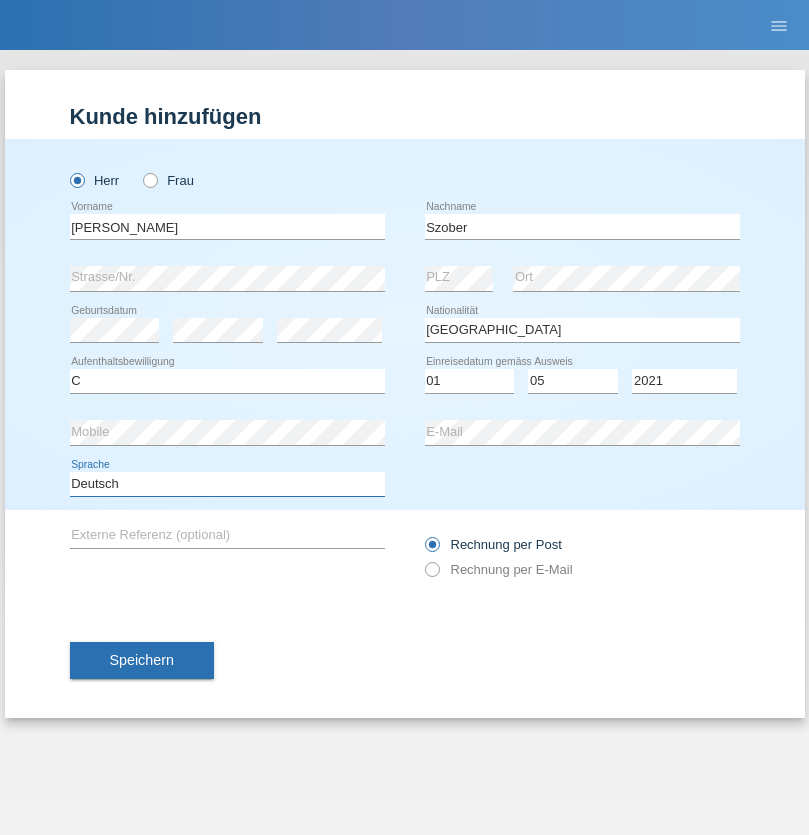 select on "en" 